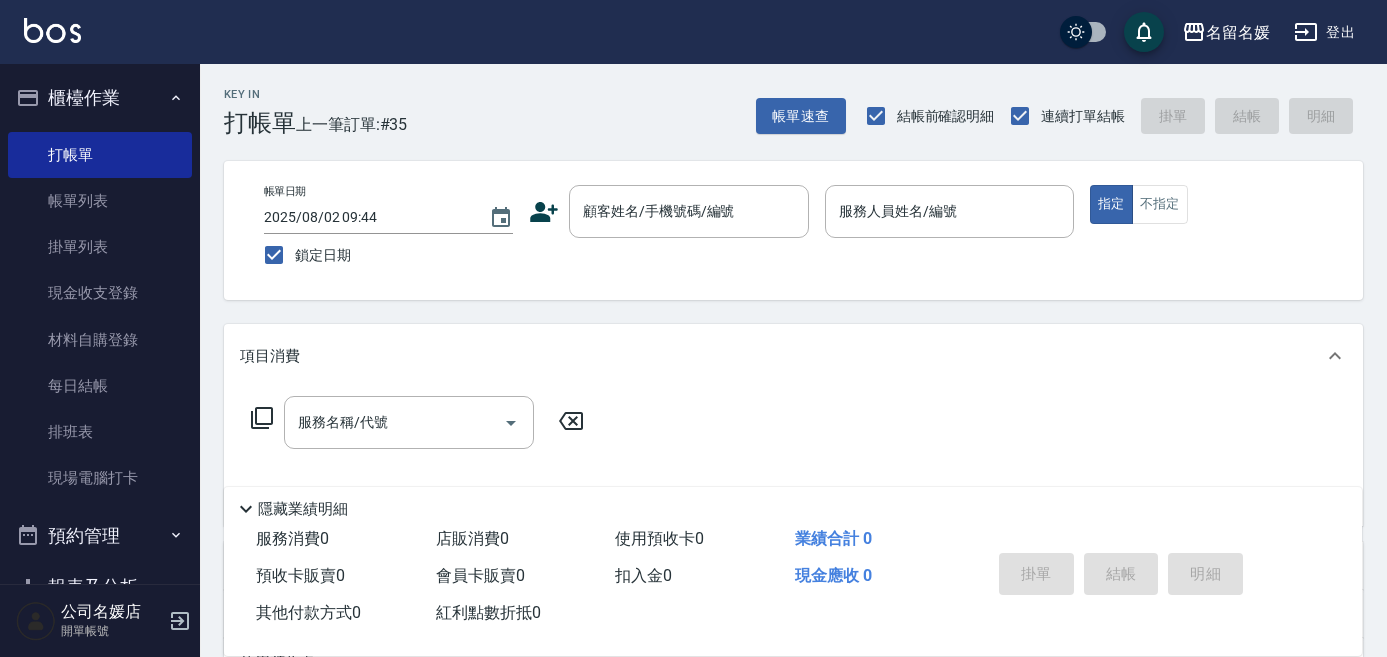 scroll, scrollTop: 0, scrollLeft: 0, axis: both 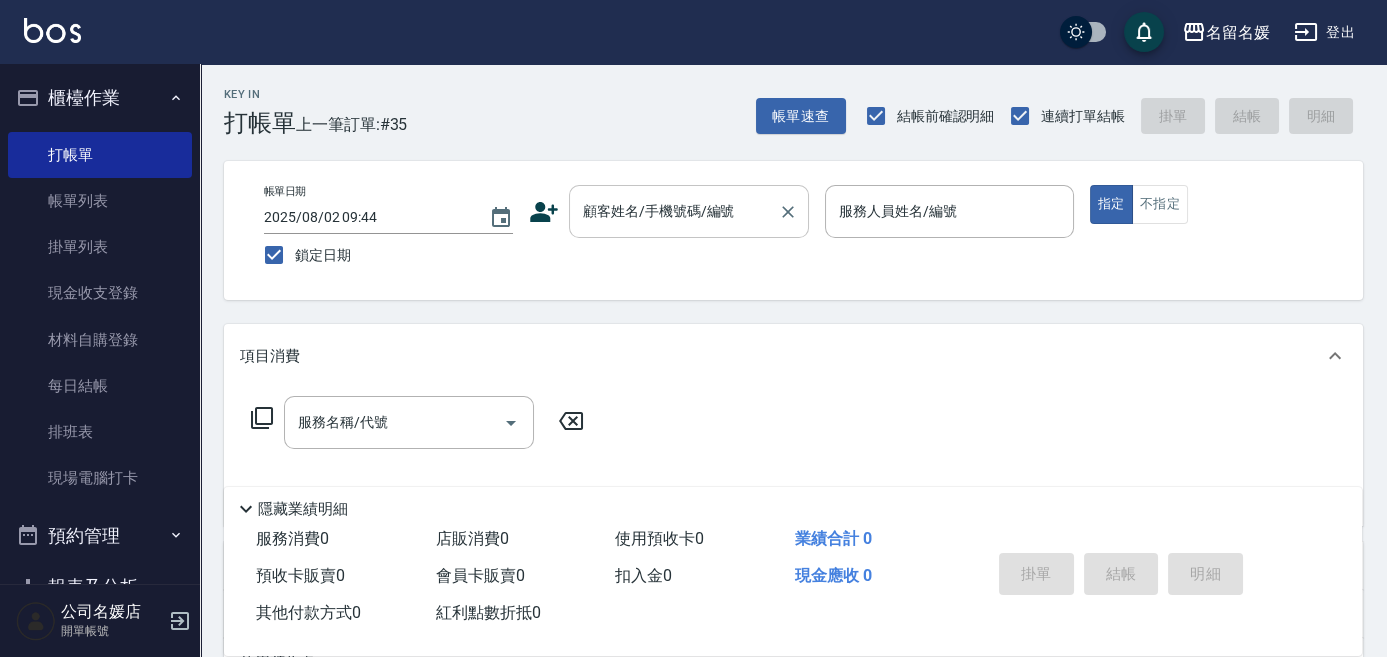 click on "顧客姓名/手機號碼/編號" at bounding box center [674, 211] 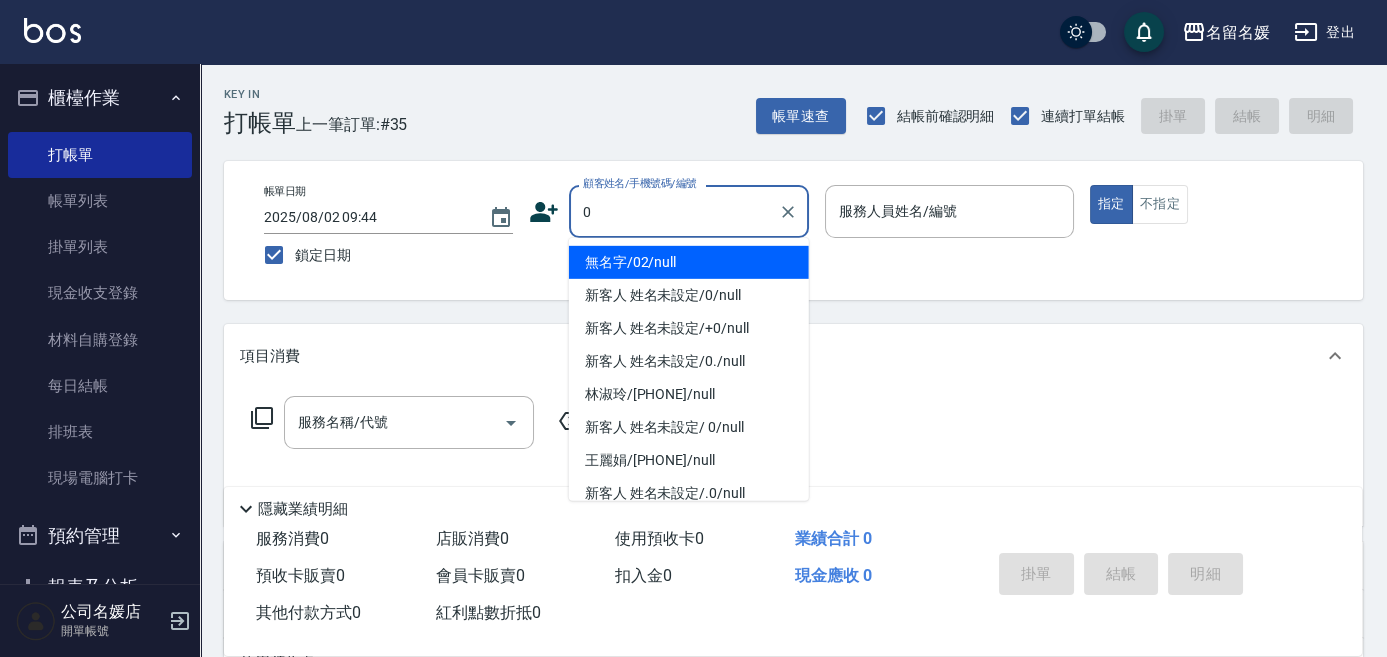 type on "0" 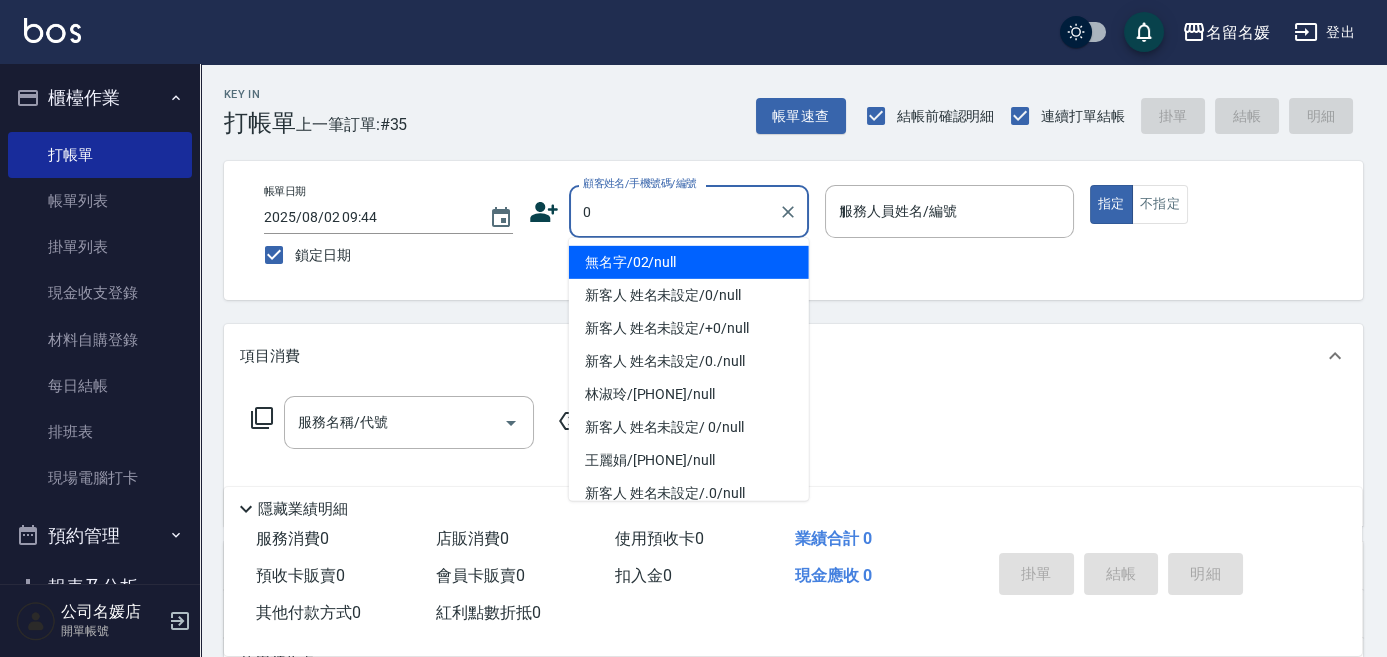 type on "13" 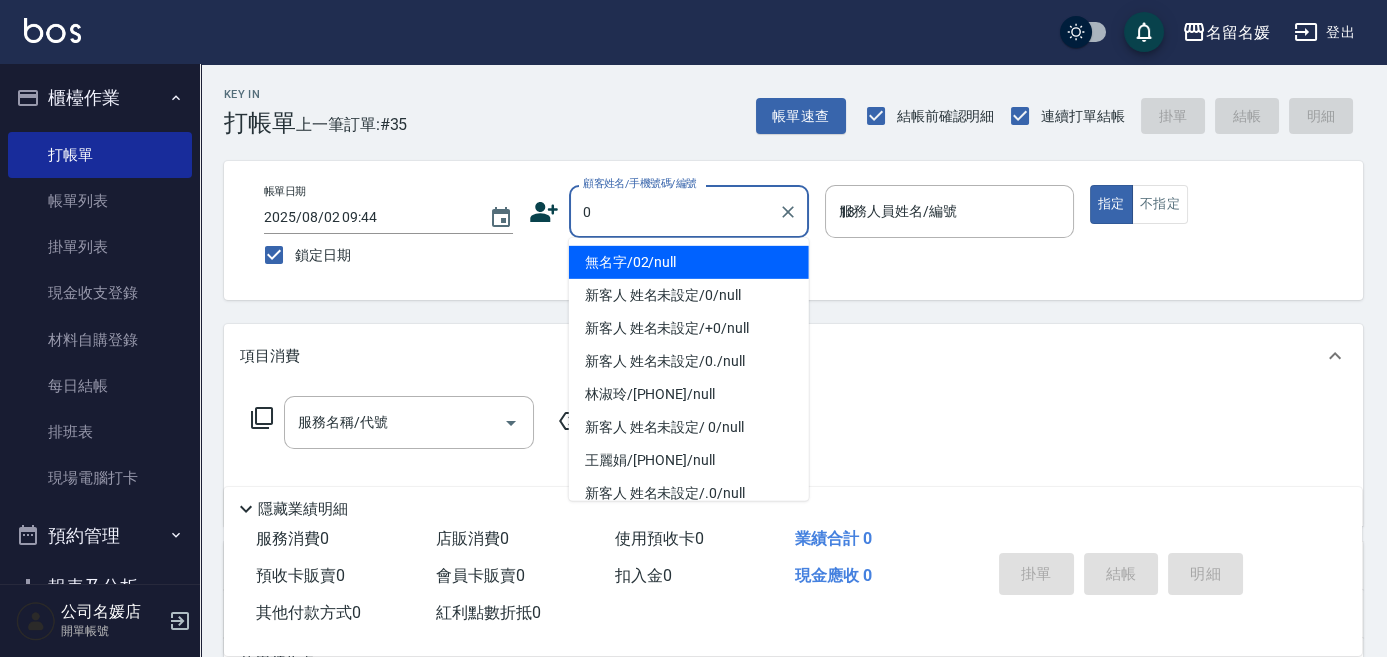 type on "無名字/02/null" 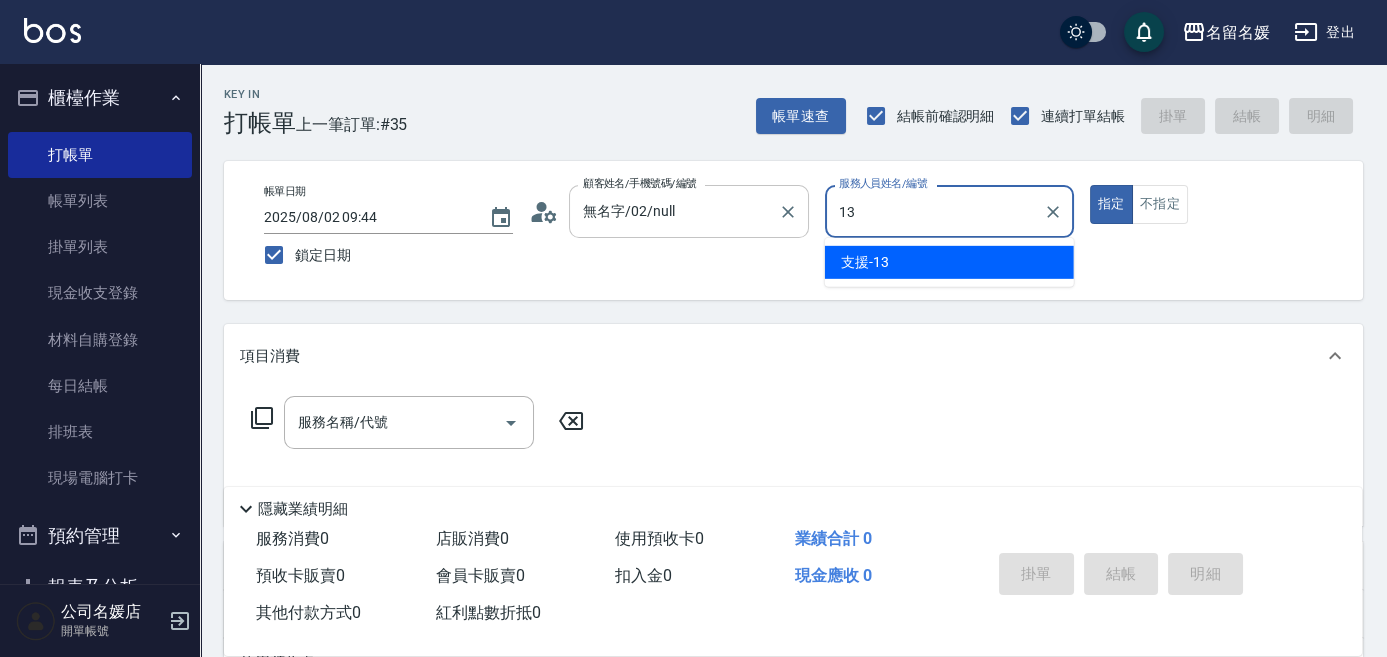 type on "13" 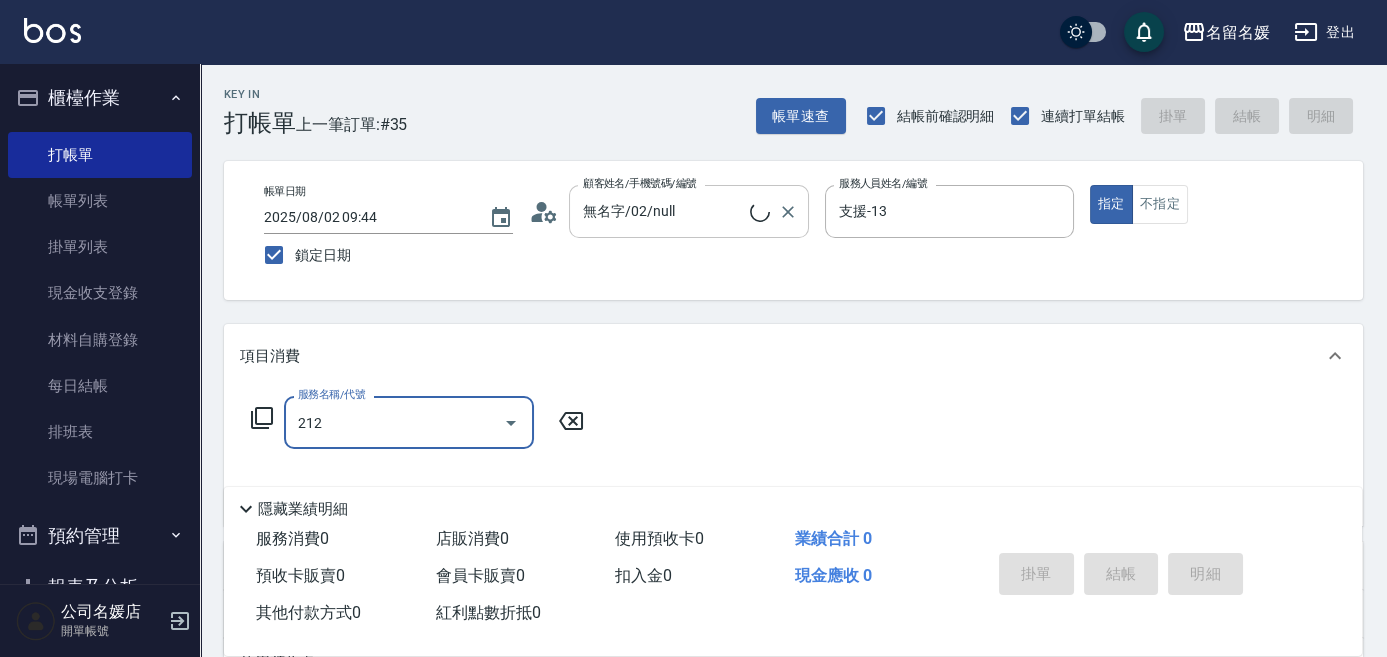 type on "212" 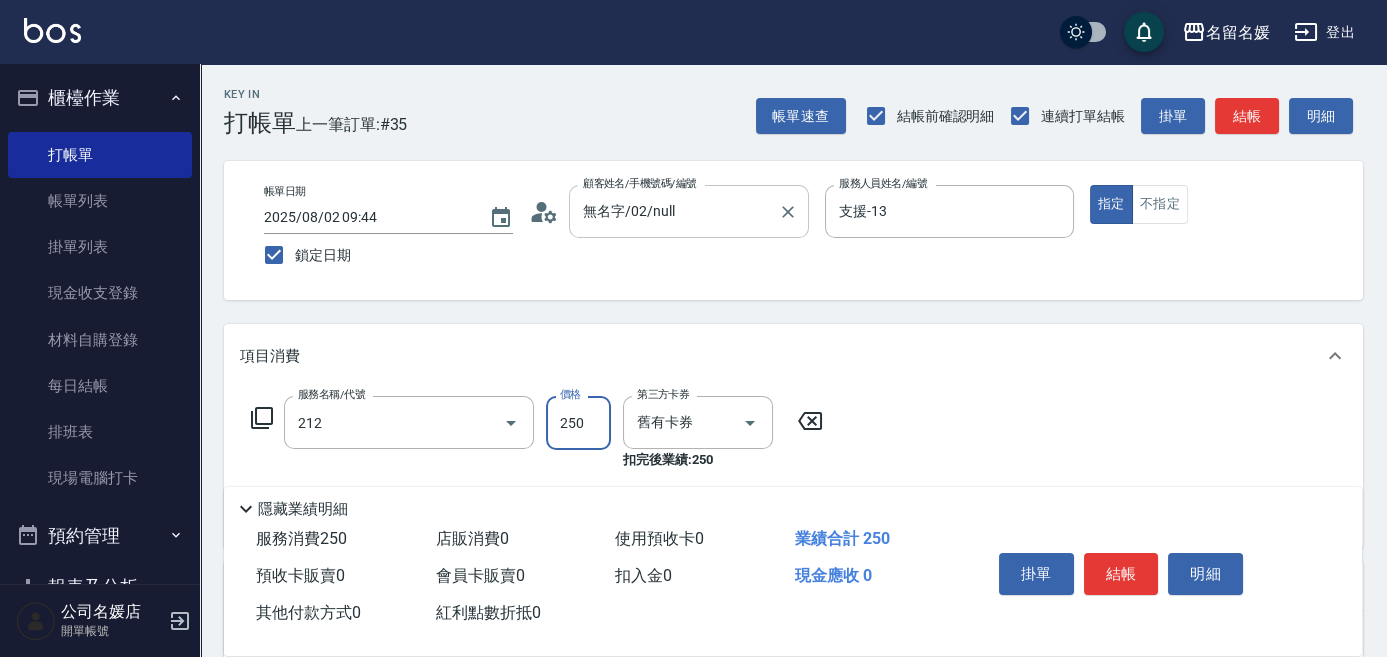 type on "新客人 姓名未設定/0/null" 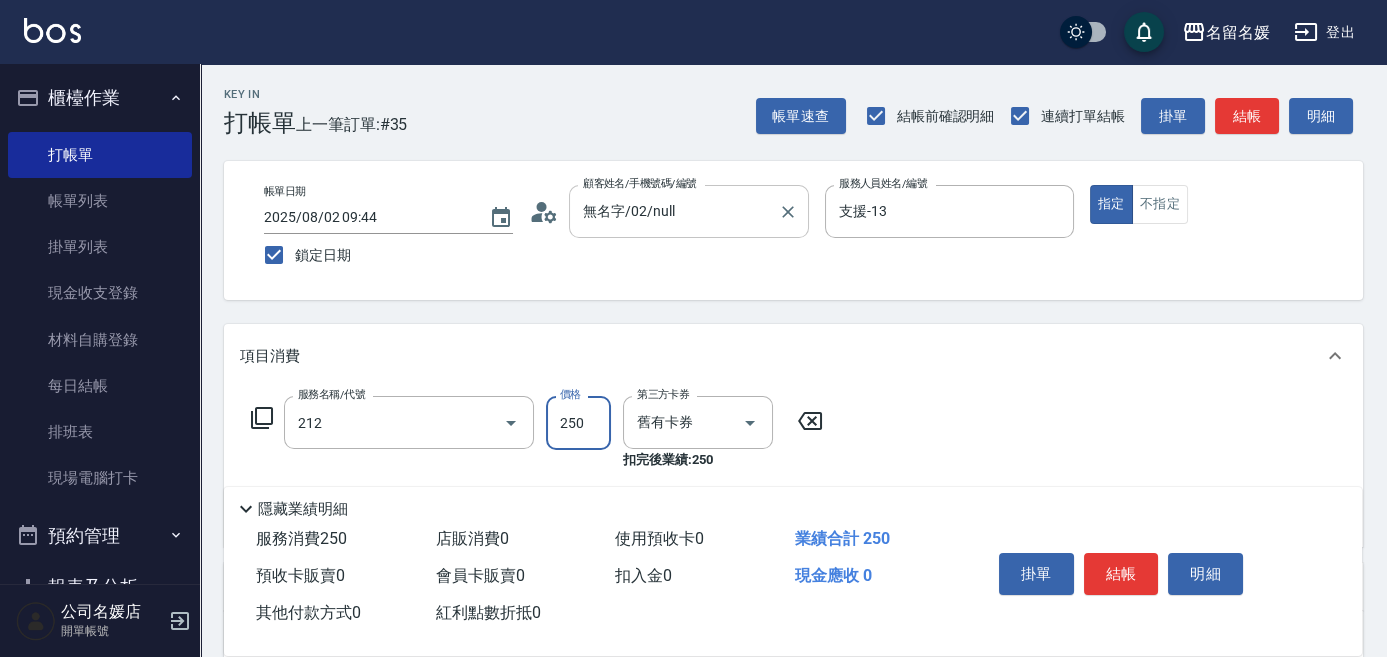 type on "洗髮券-(卡)250(212)" 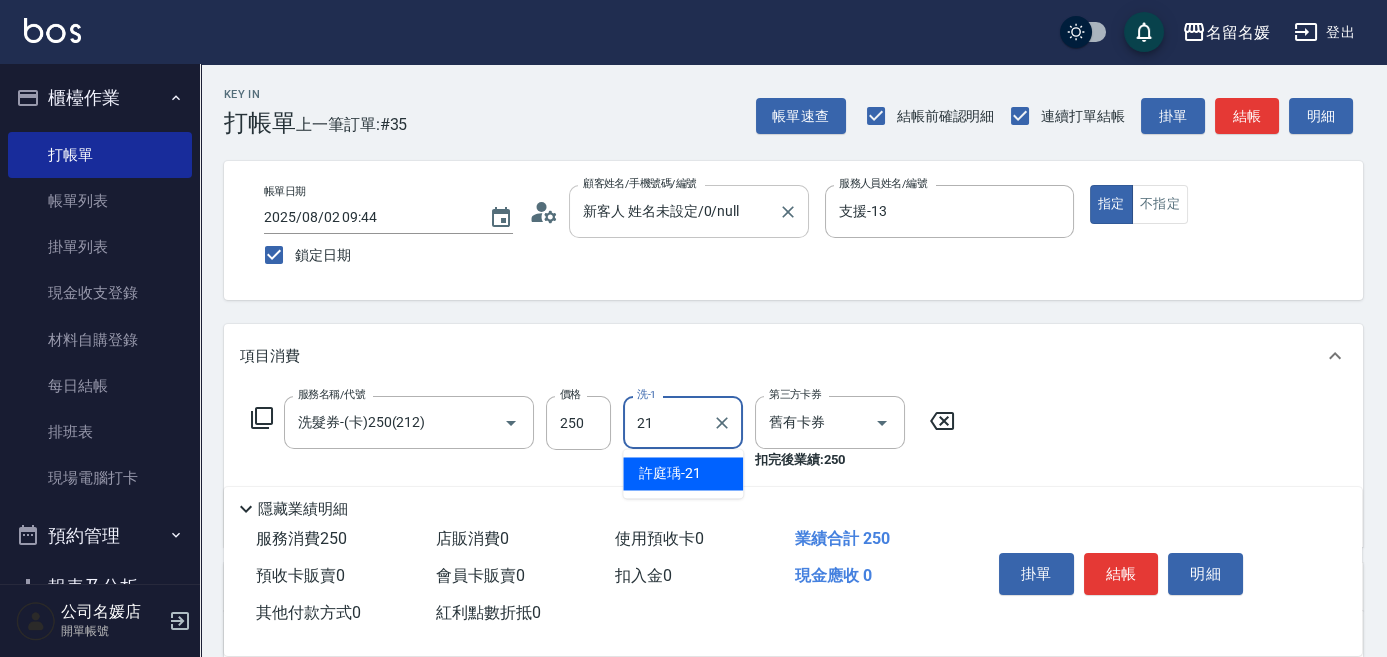 type on "許庭瑀-21" 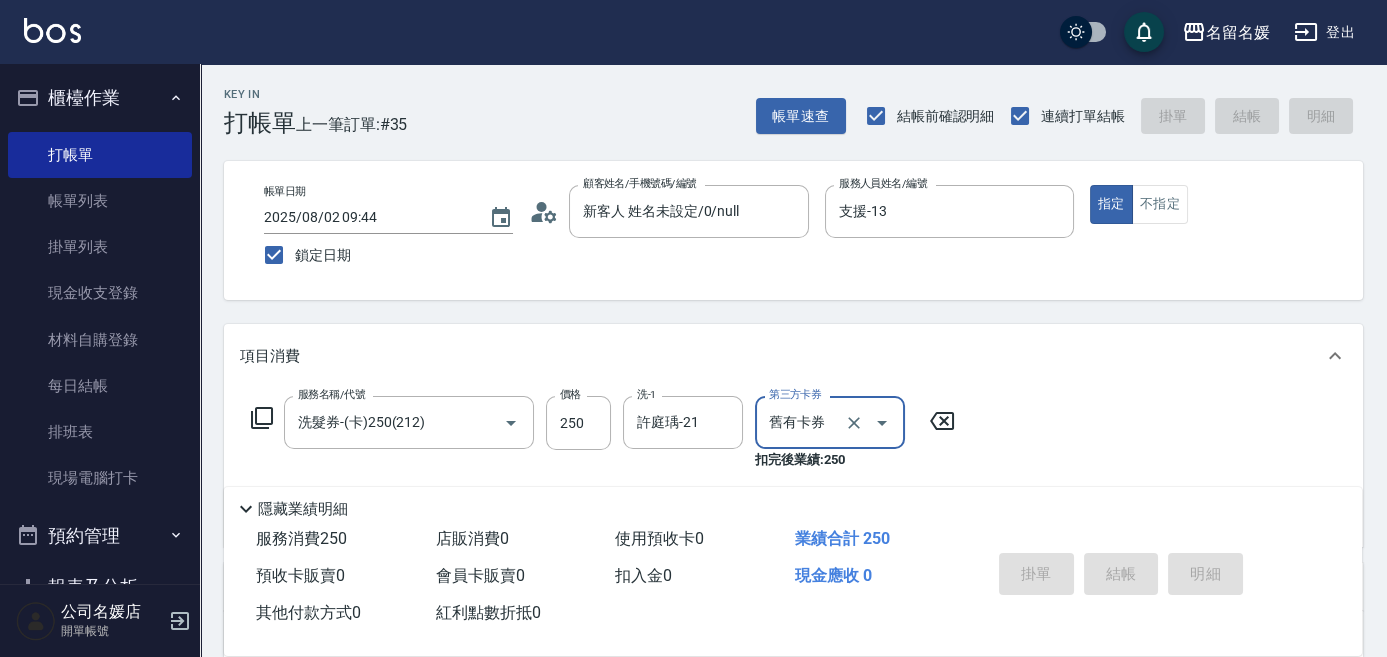 type 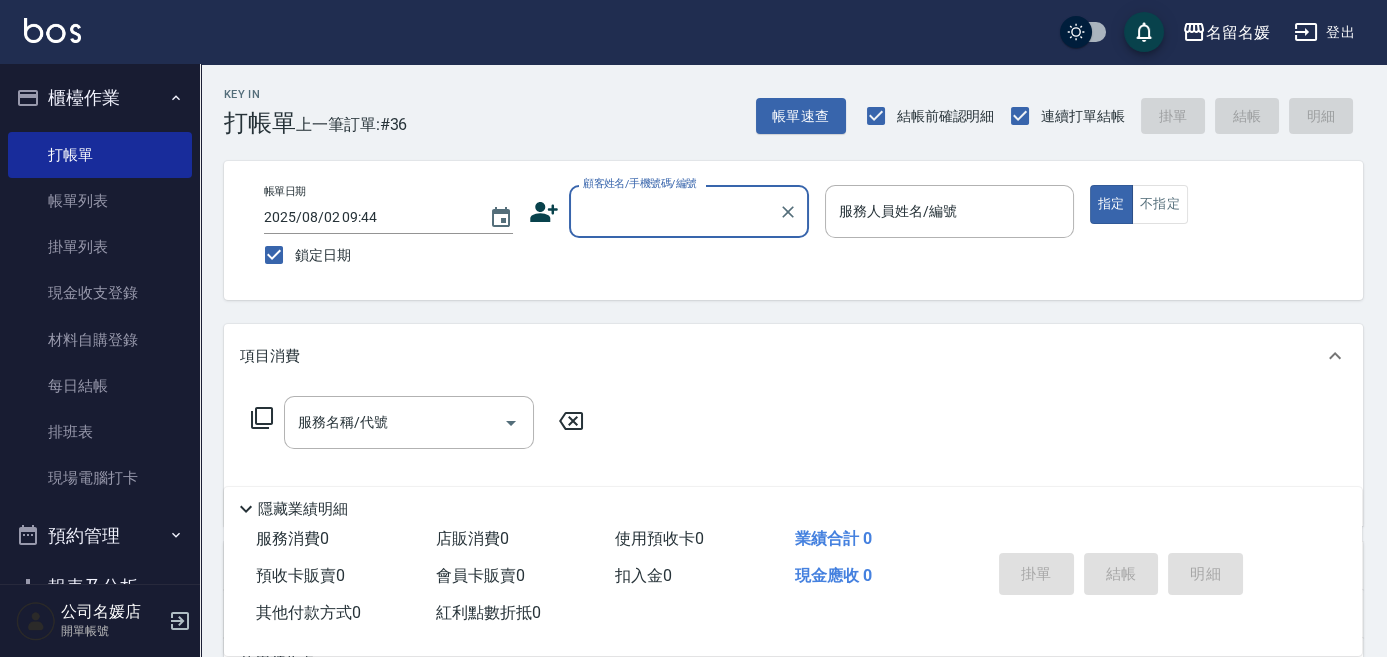 click on "顧客姓名/手機號碼/編號" at bounding box center [689, 211] 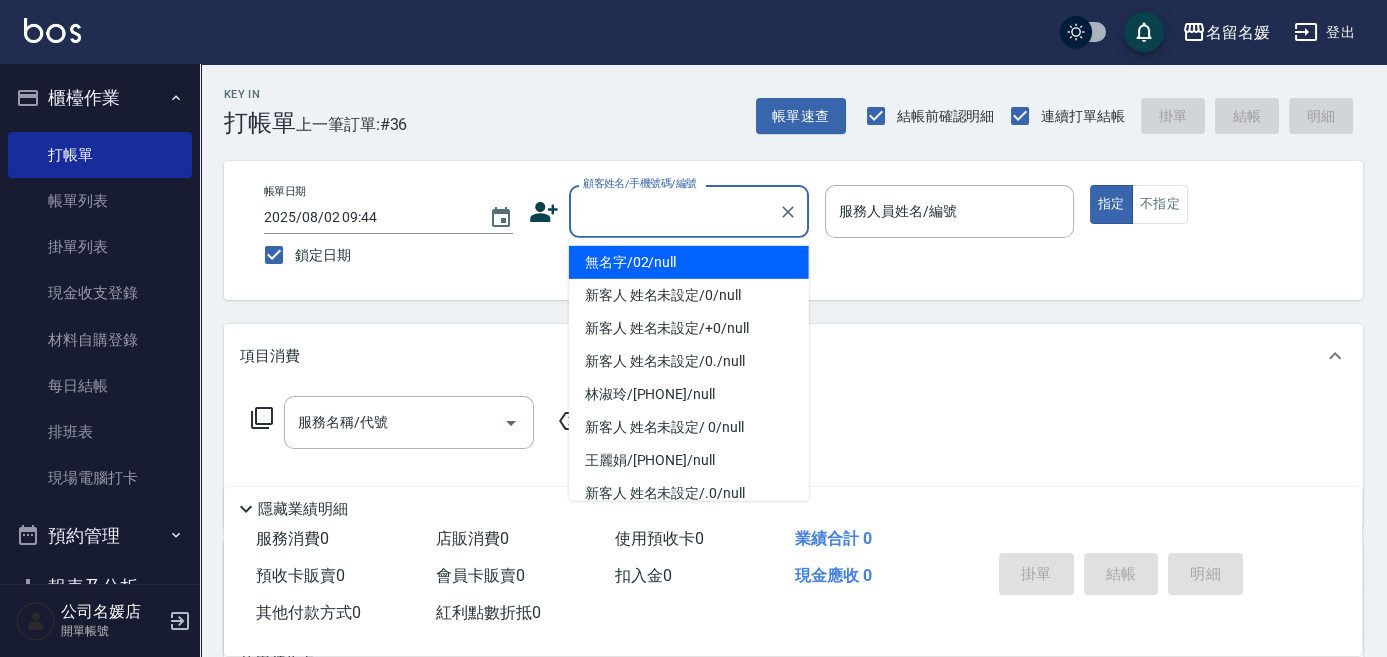 click on "無名字/02/null" at bounding box center (689, 262) 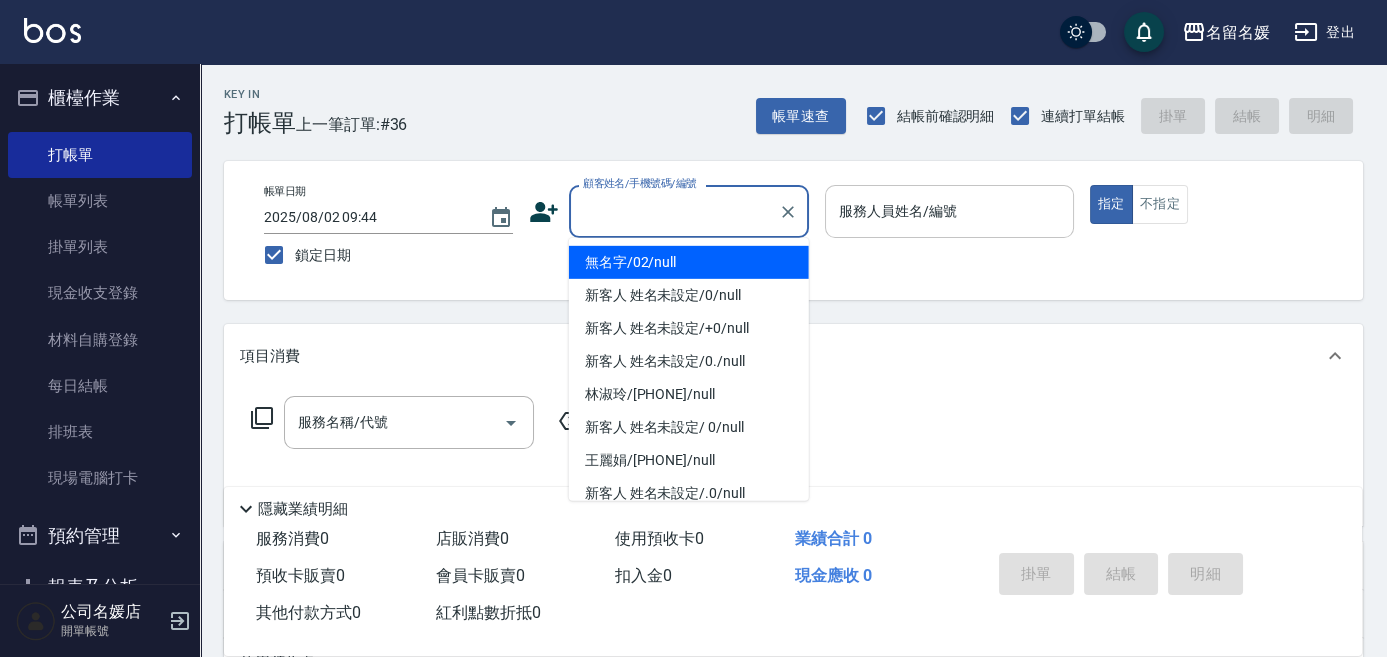 type on "無名字/02/null" 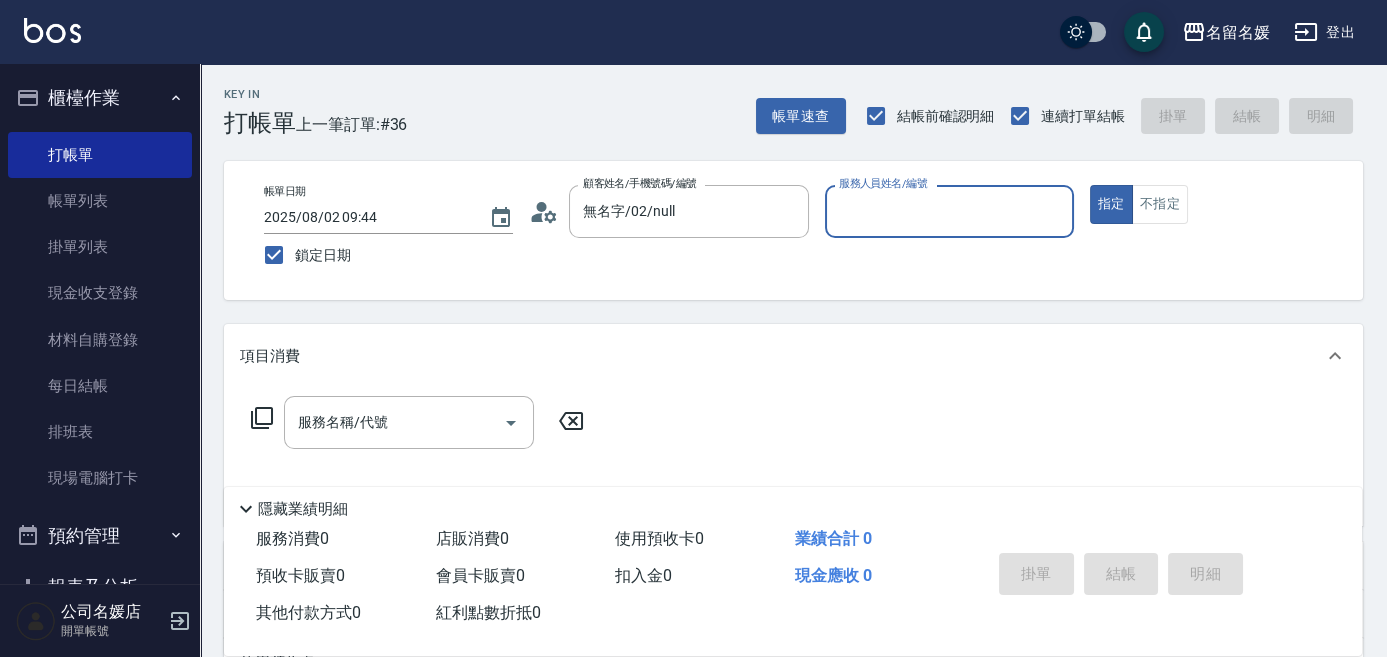 click on "服務人員姓名/編號" at bounding box center (949, 211) 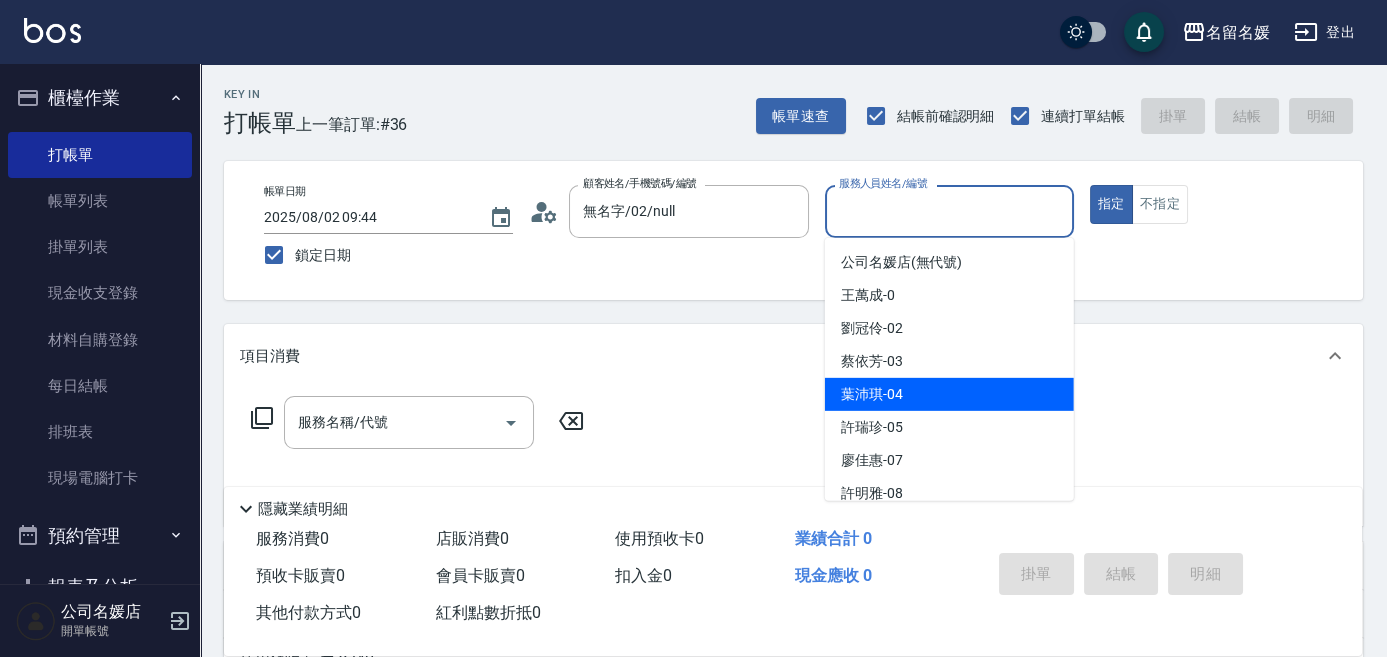 click on "葉沛琪 -04" at bounding box center [949, 394] 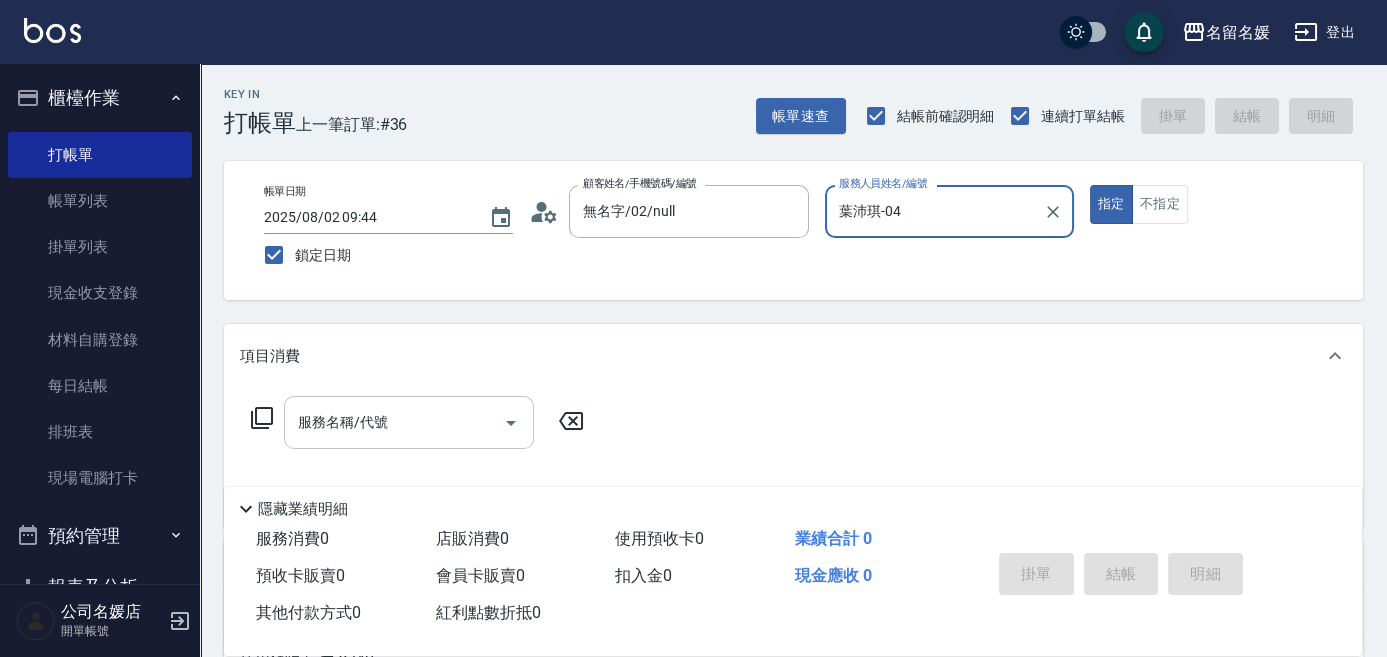 click on "服務名稱/代號" at bounding box center [394, 422] 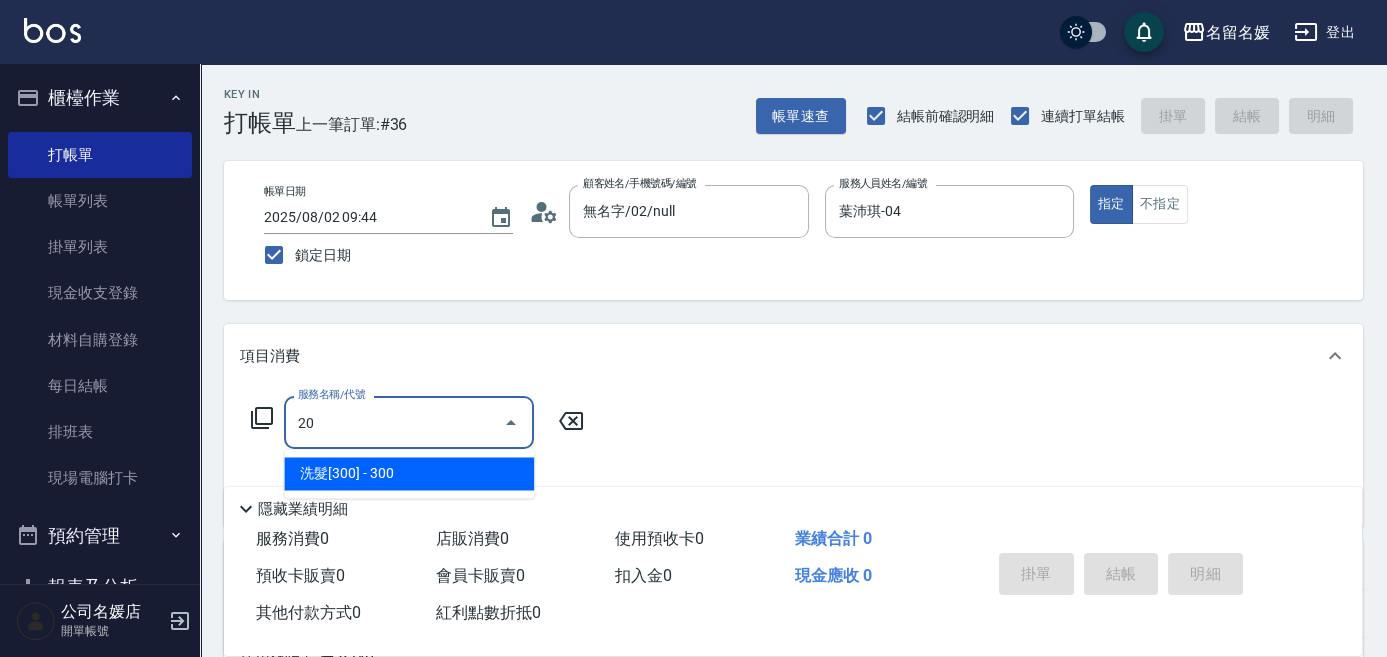 type on "2" 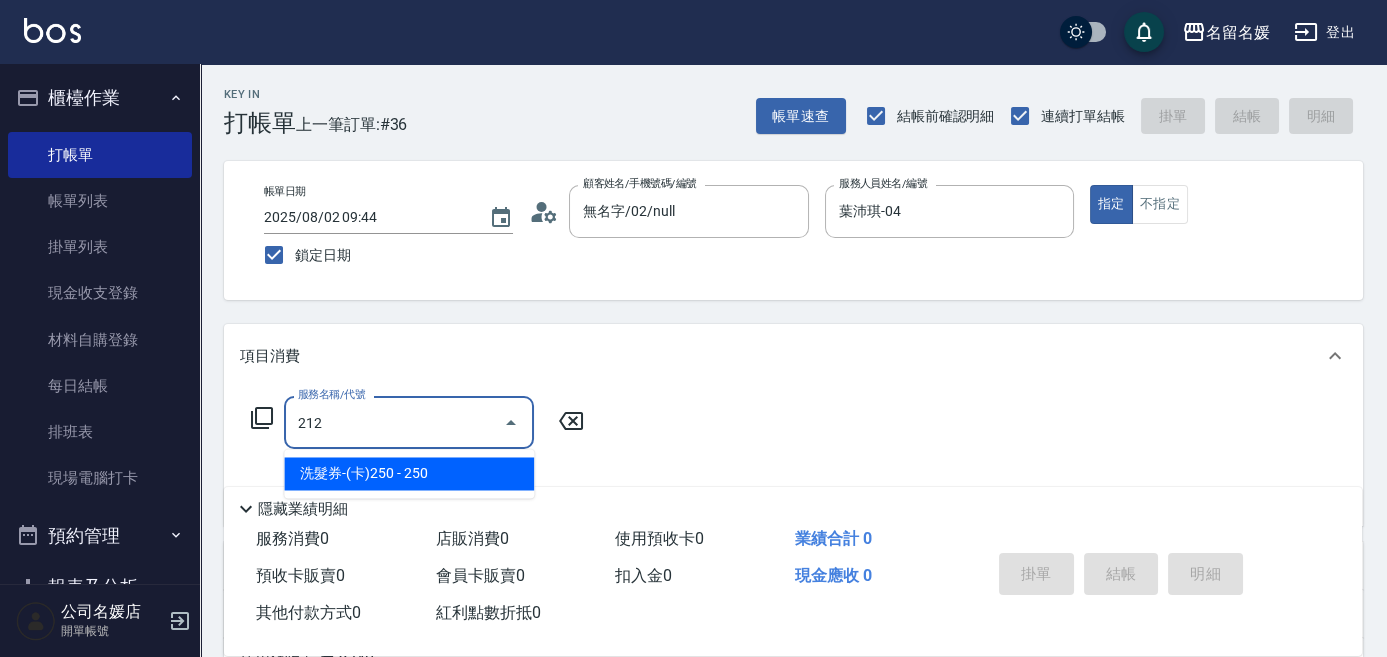 click on "洗髮券-(卡)250 - 250" at bounding box center [409, 473] 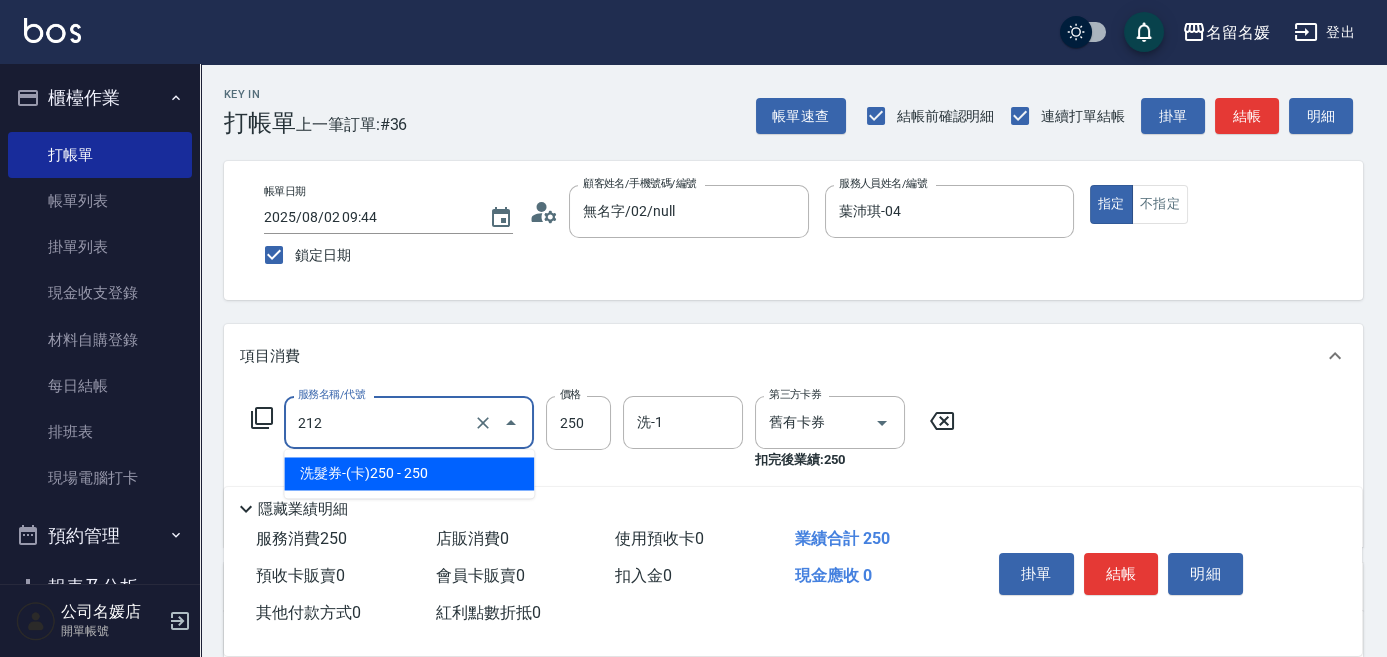 drag, startPoint x: 419, startPoint y: 435, endPoint x: 434, endPoint y: 473, distance: 40.853397 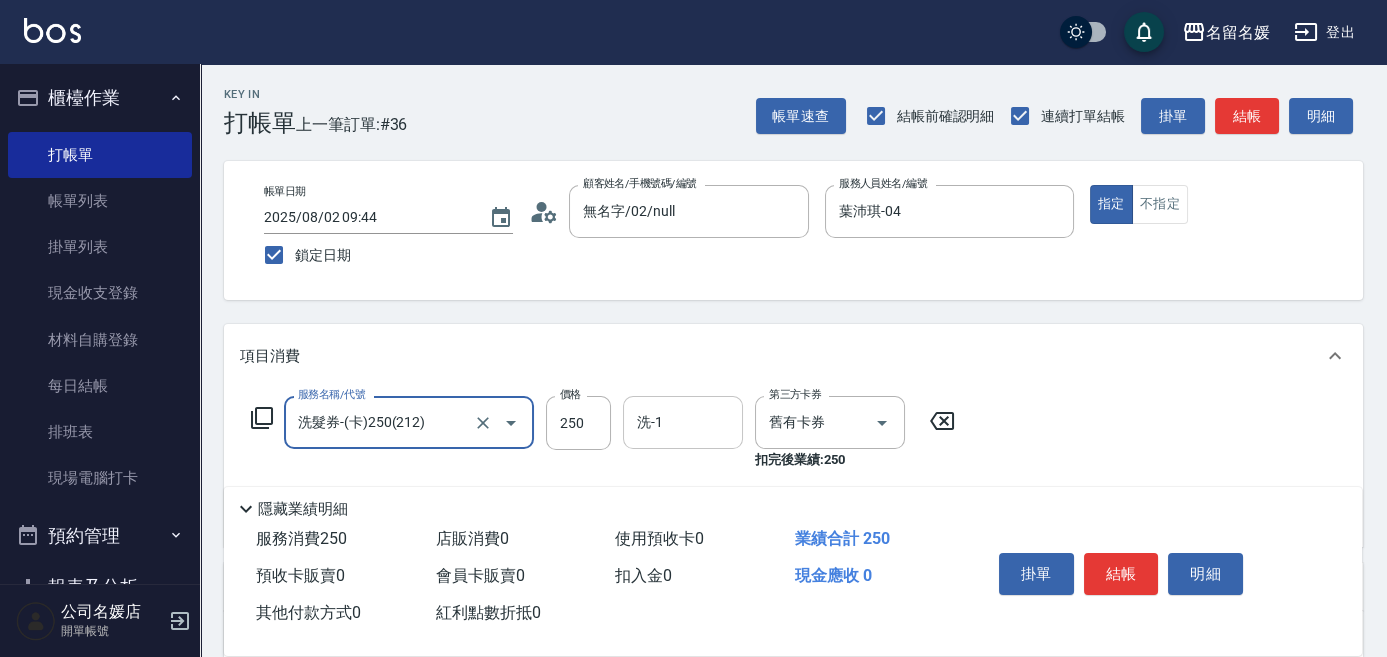type on "洗髮券-(卡)250(212)" 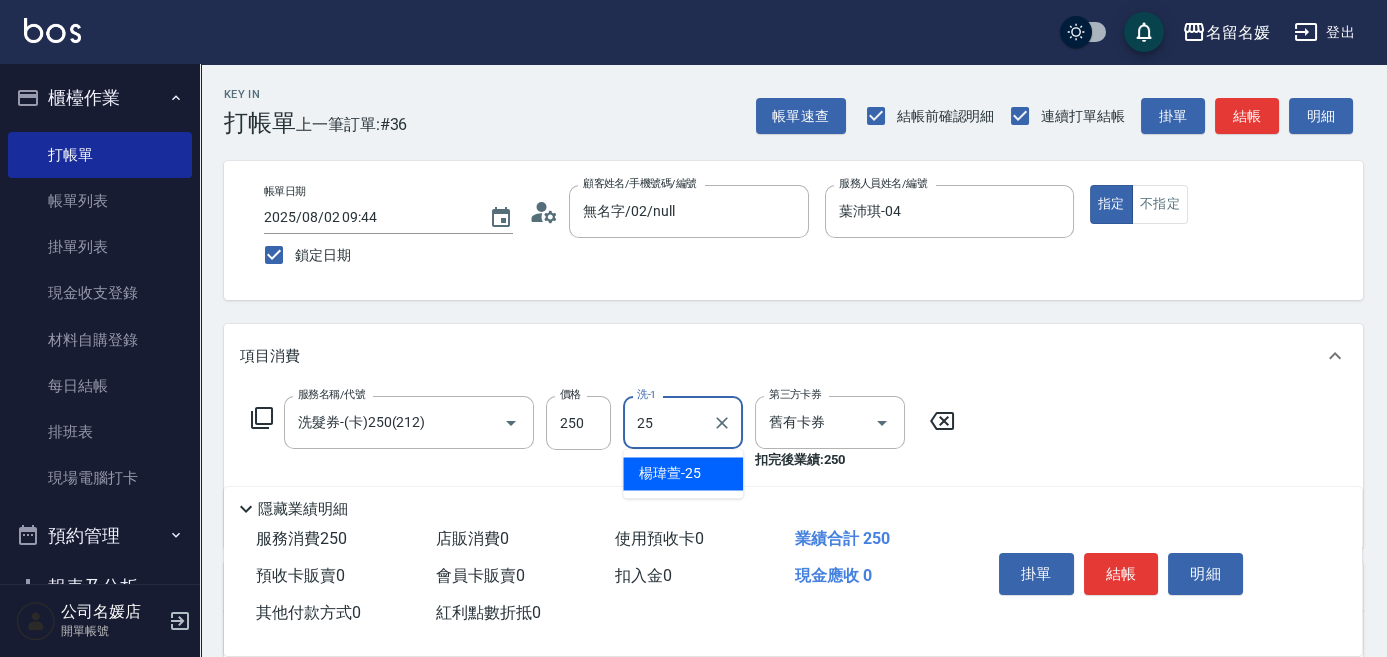 click on "楊瑋萱 -25" at bounding box center (683, 473) 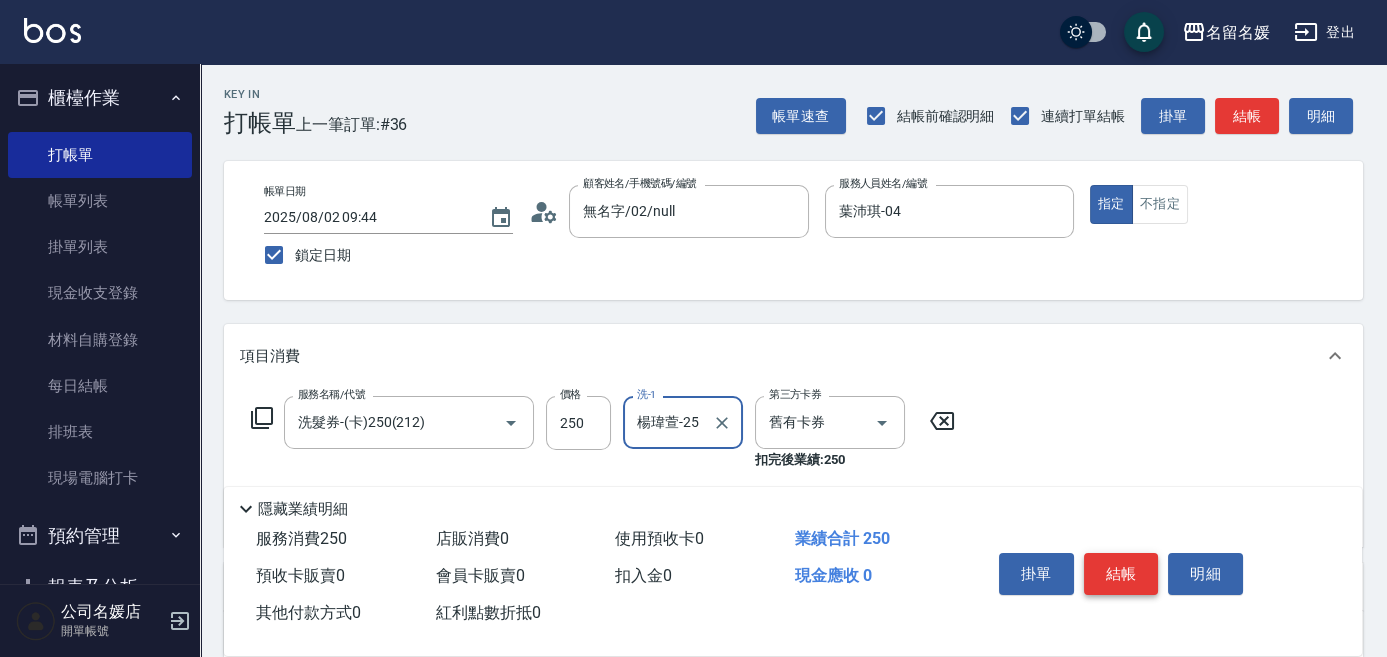 type on "楊瑋萱-25" 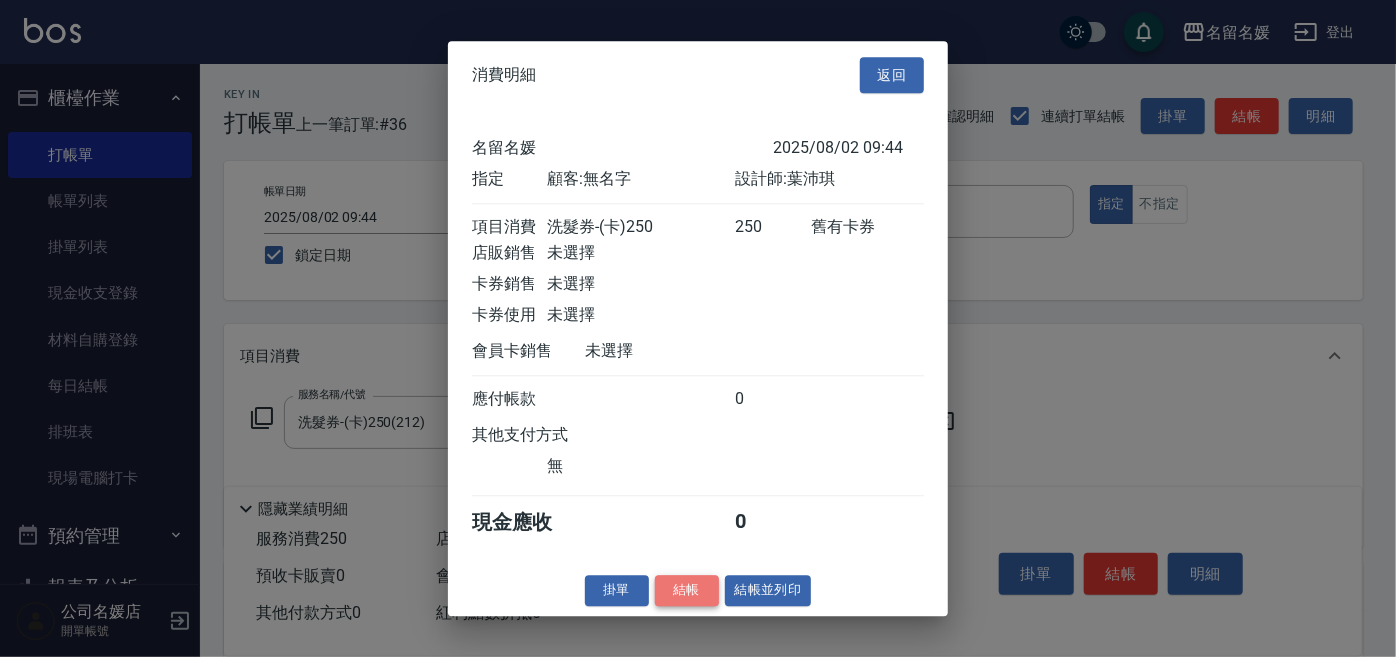 click on "結帳" at bounding box center (687, 590) 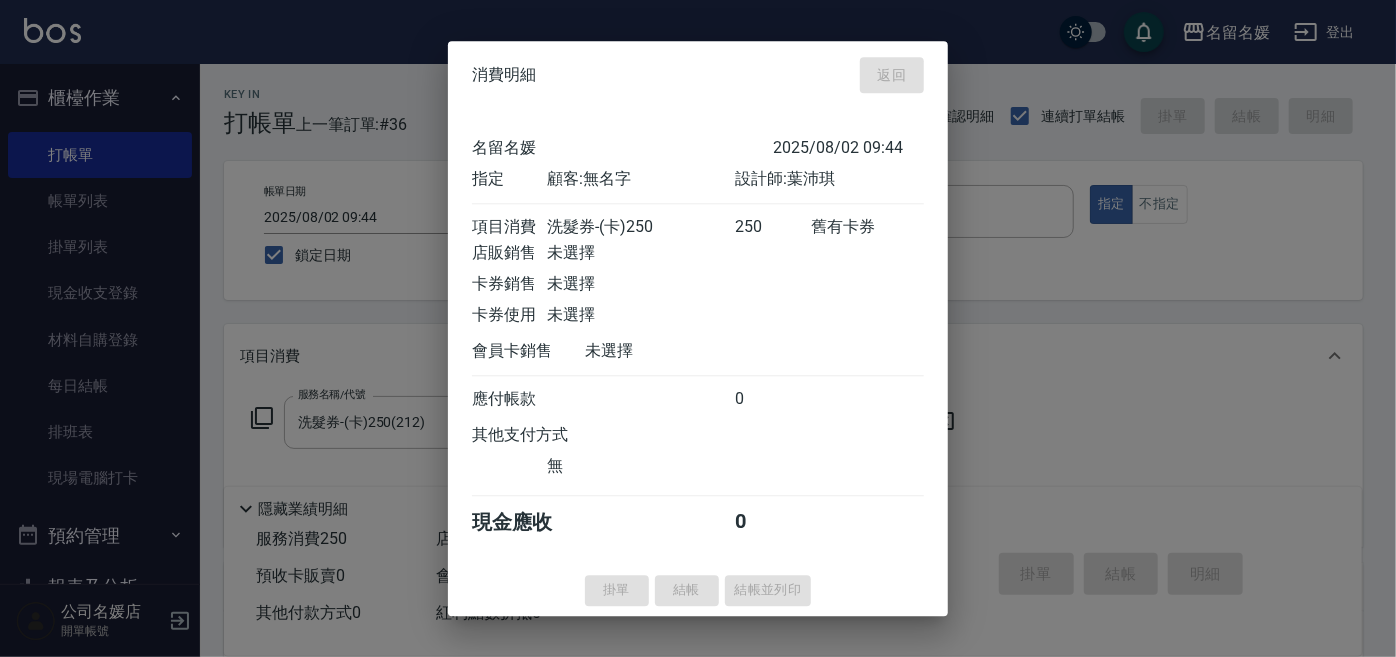 type 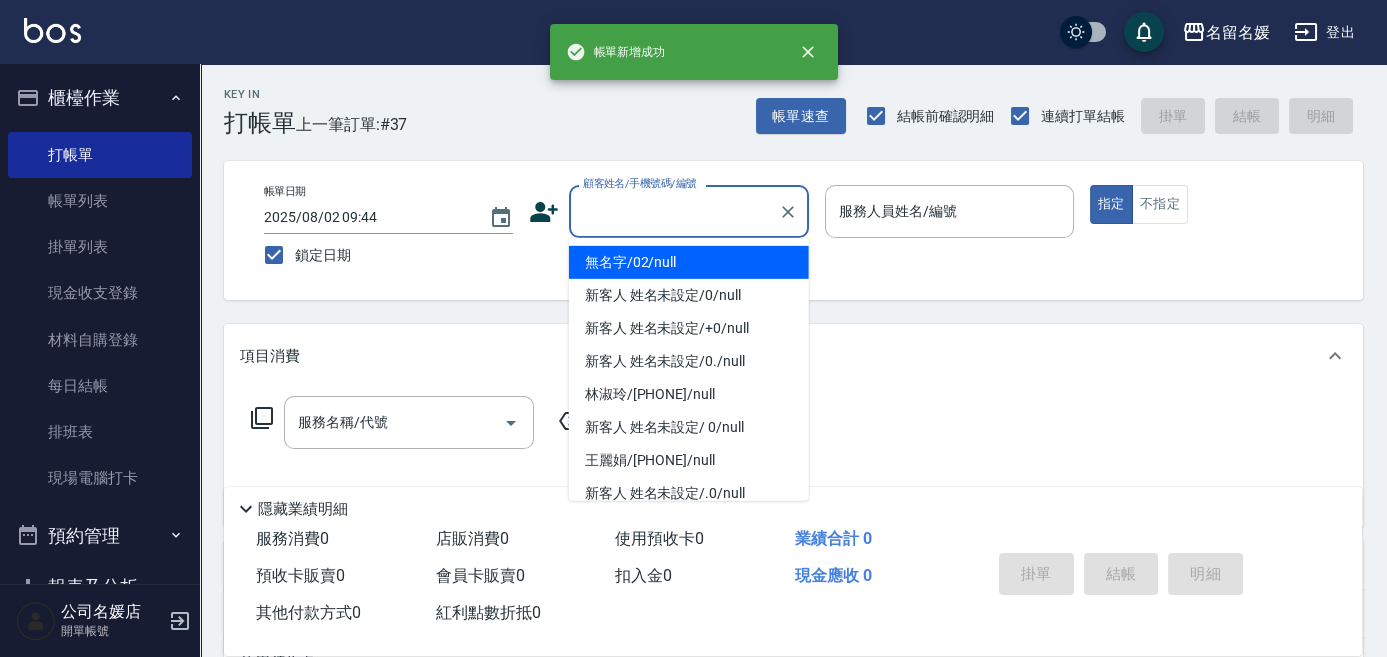click on "顧客姓名/手機號碼/編號" at bounding box center (674, 211) 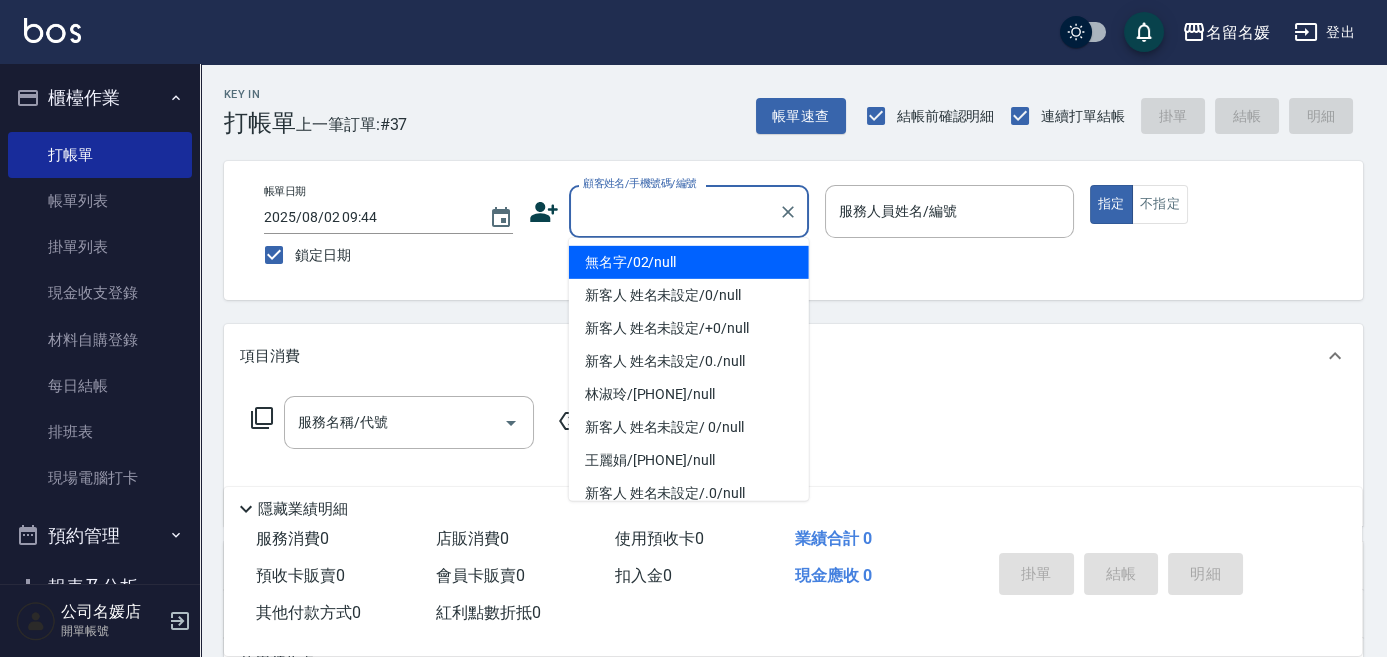 click on "無名字/02/null" at bounding box center [689, 262] 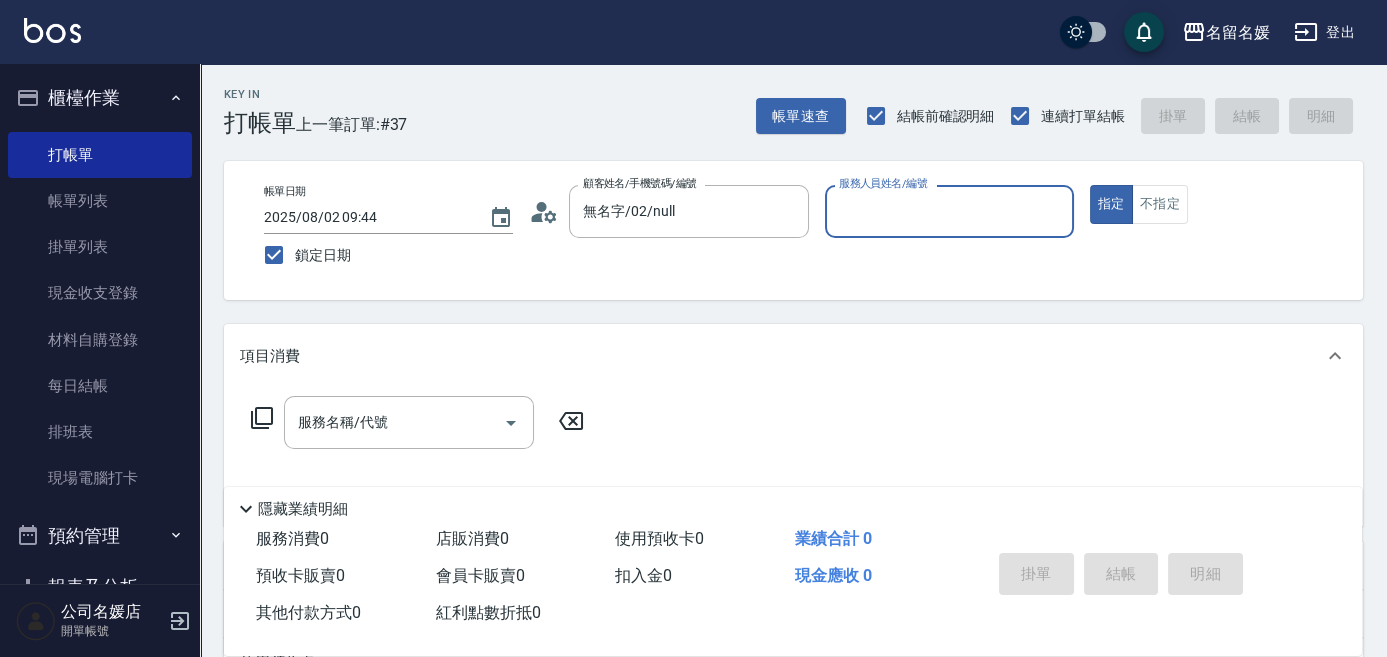 click on "服務人員姓名/編號 服務人員姓名/編號" at bounding box center [949, 211] 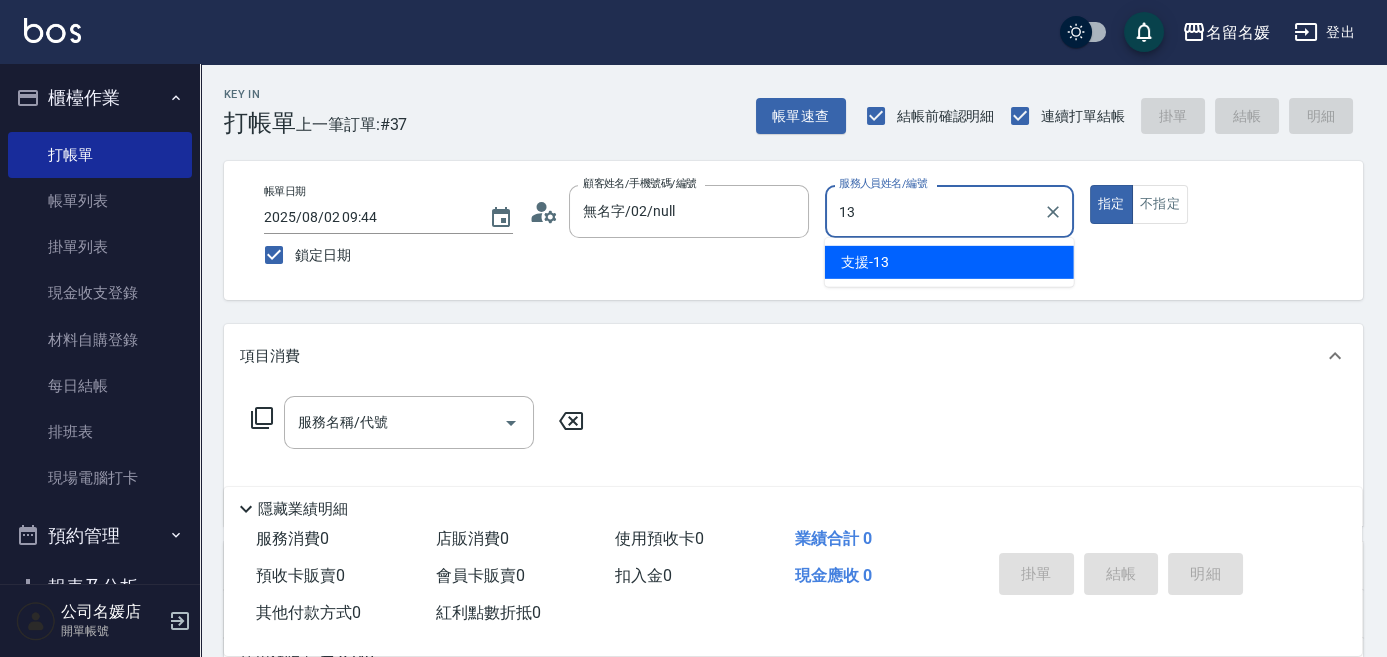 click on "支援 -13" at bounding box center (949, 262) 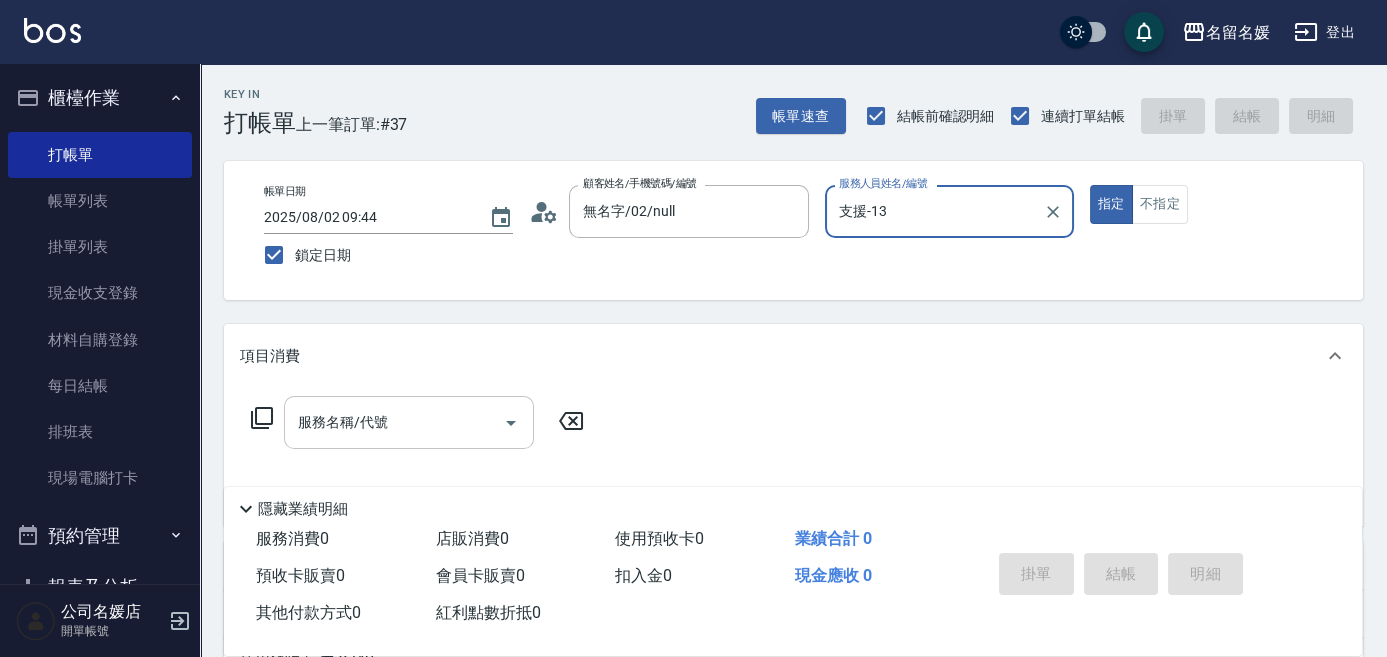 type on "支援-13" 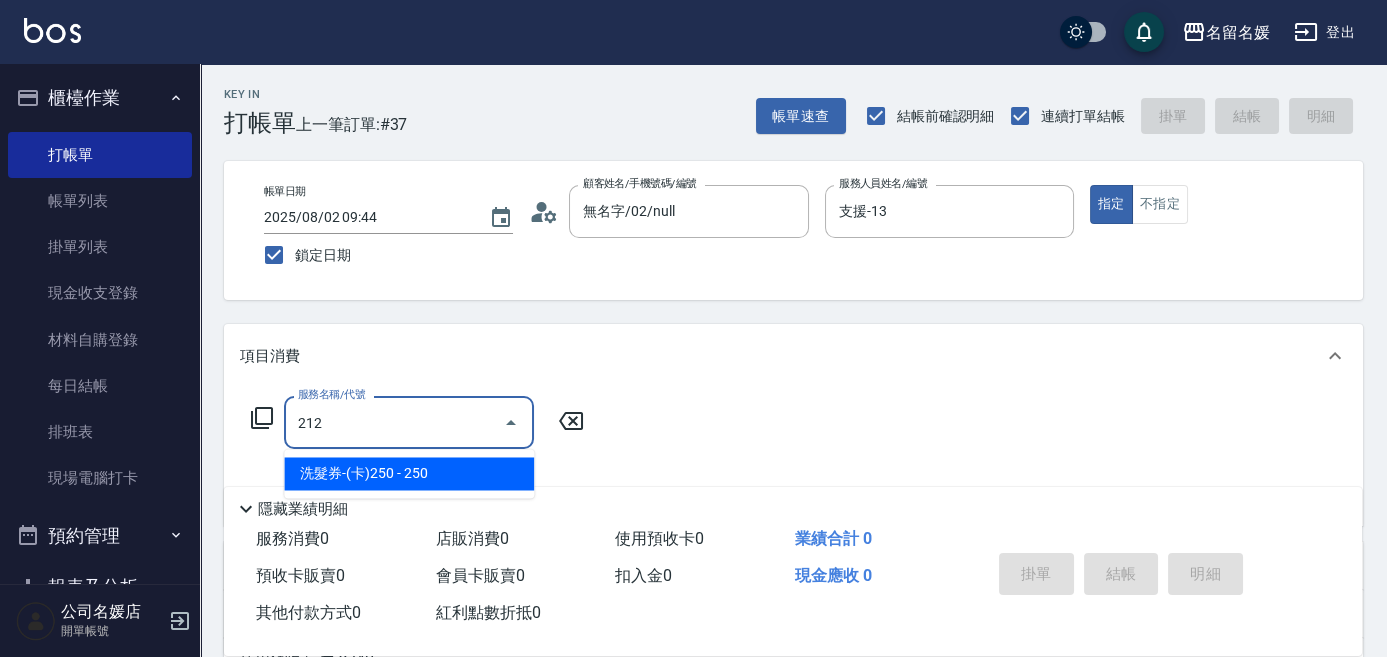 click on "洗髮券-(卡)250 - 250" at bounding box center [409, 473] 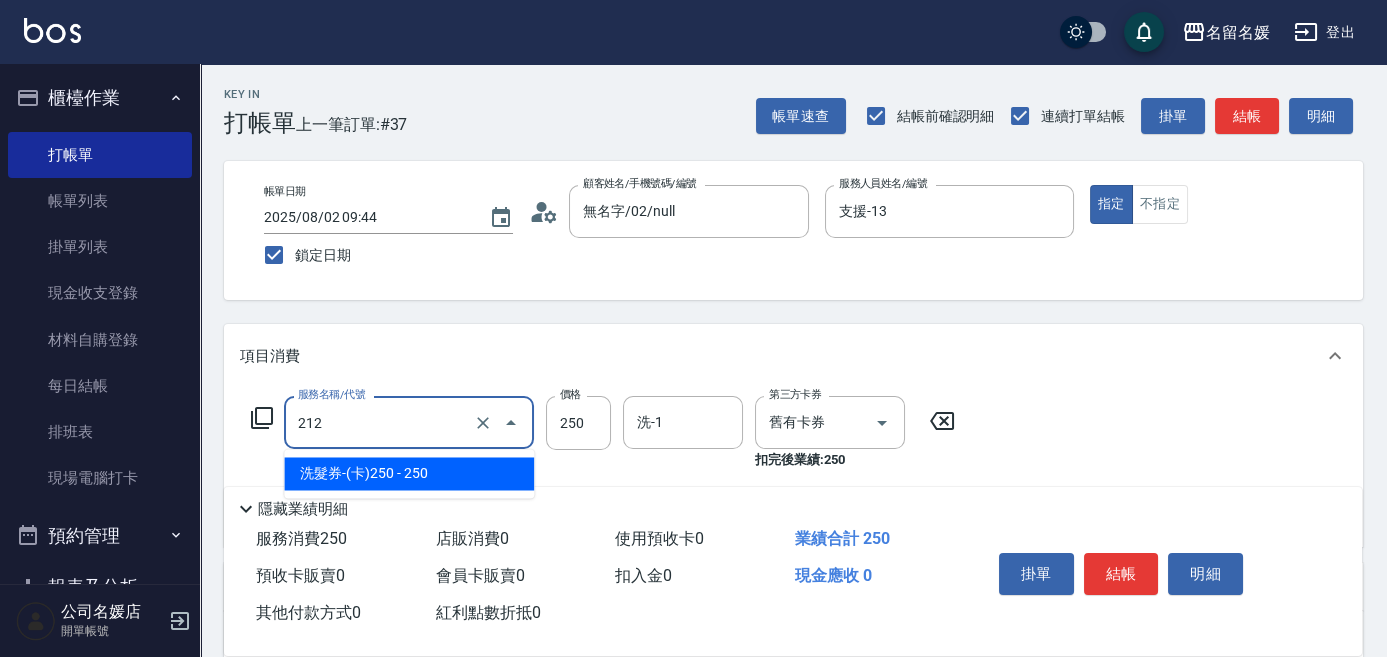drag, startPoint x: 384, startPoint y: 438, endPoint x: 405, endPoint y: 460, distance: 30.413813 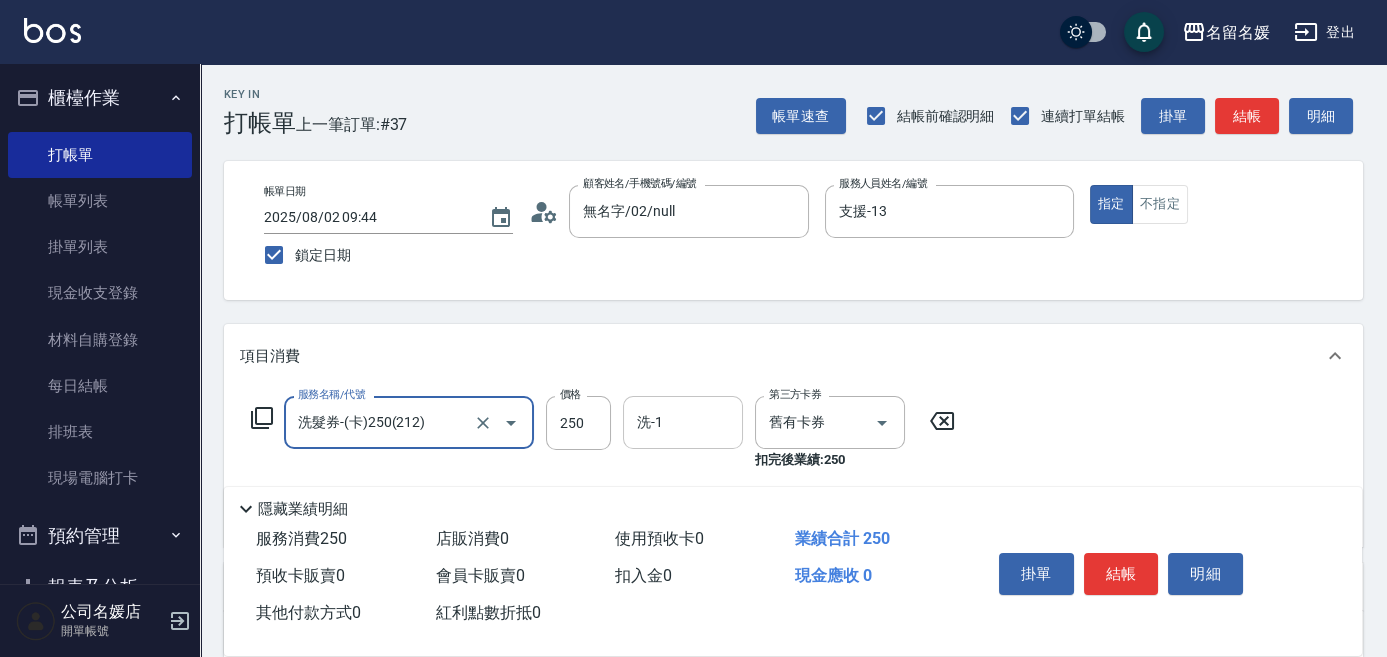 type on "洗髮券-(卡)250(212)" 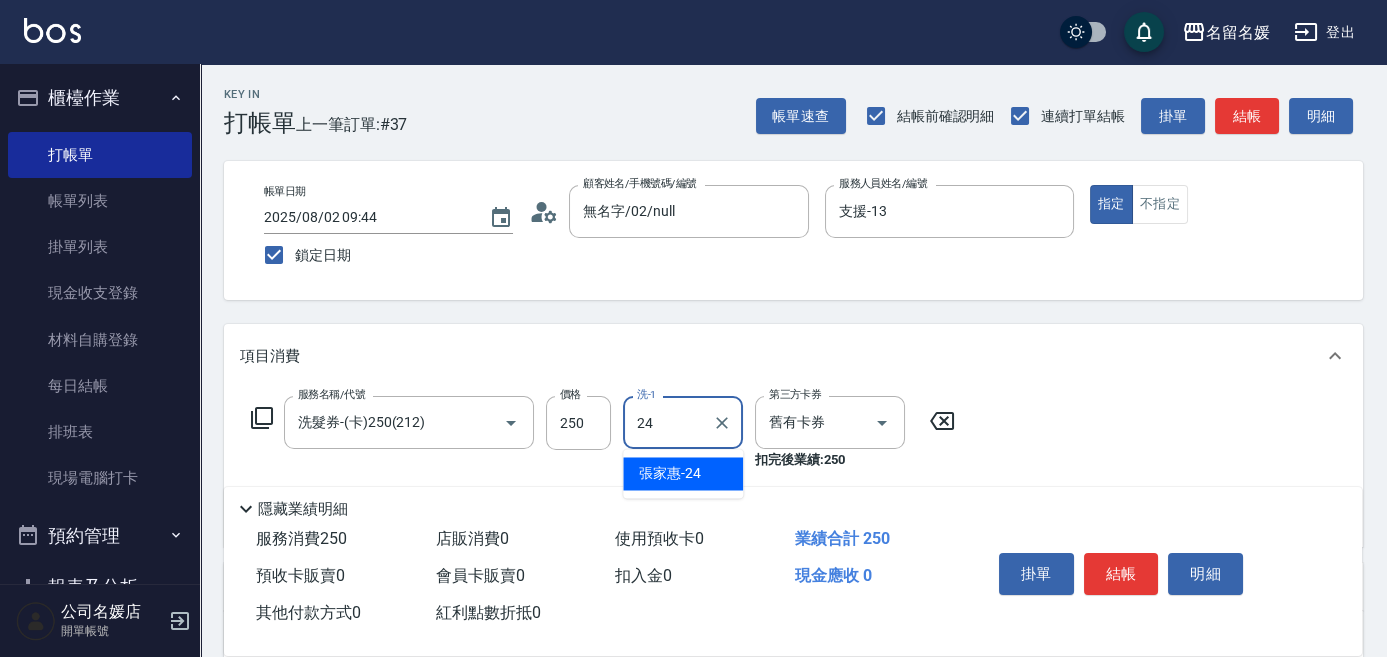 click on "張家惠 -24" at bounding box center (683, 473) 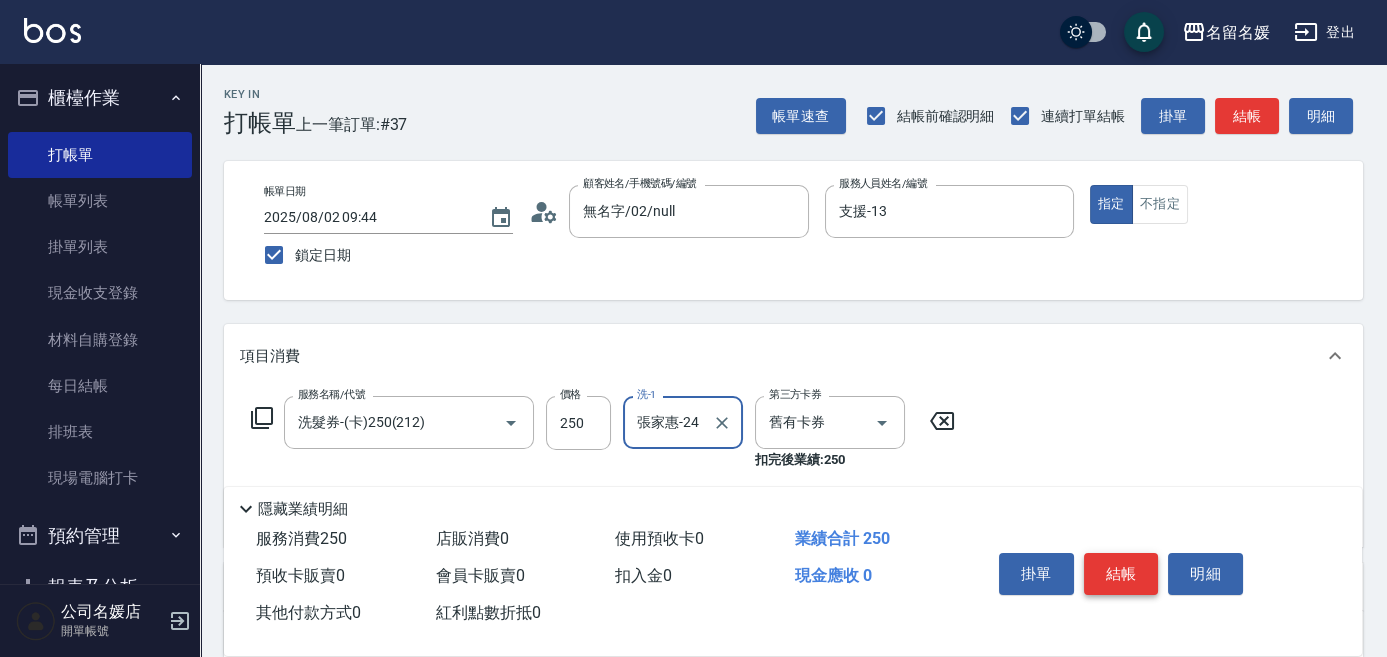 type on "張家惠-24" 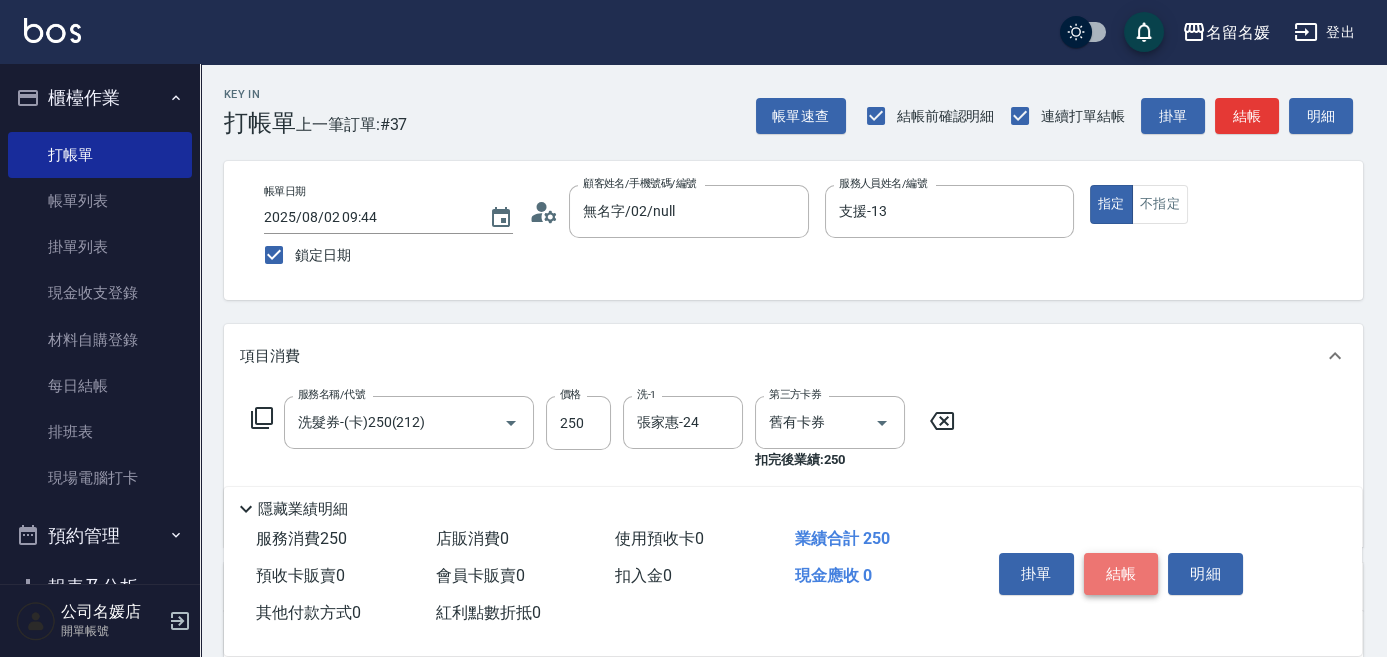 click on "結帳" at bounding box center (1121, 574) 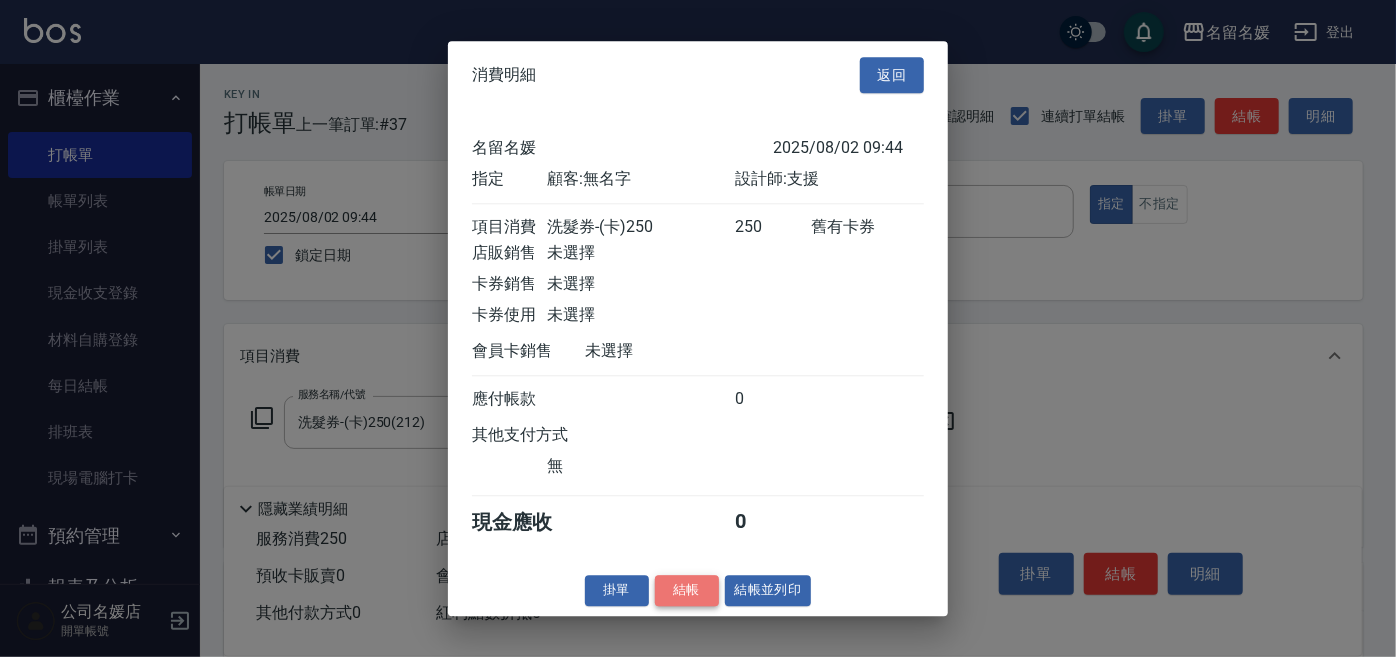 click on "結帳" at bounding box center [687, 590] 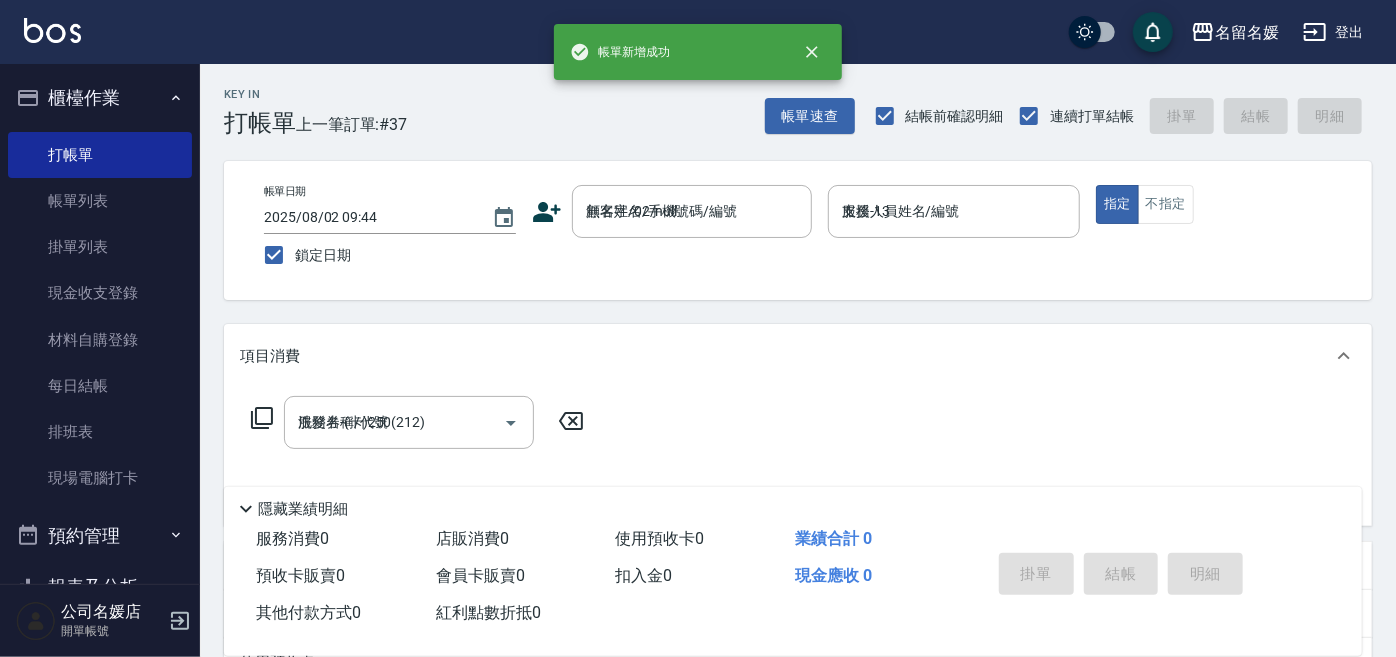 type 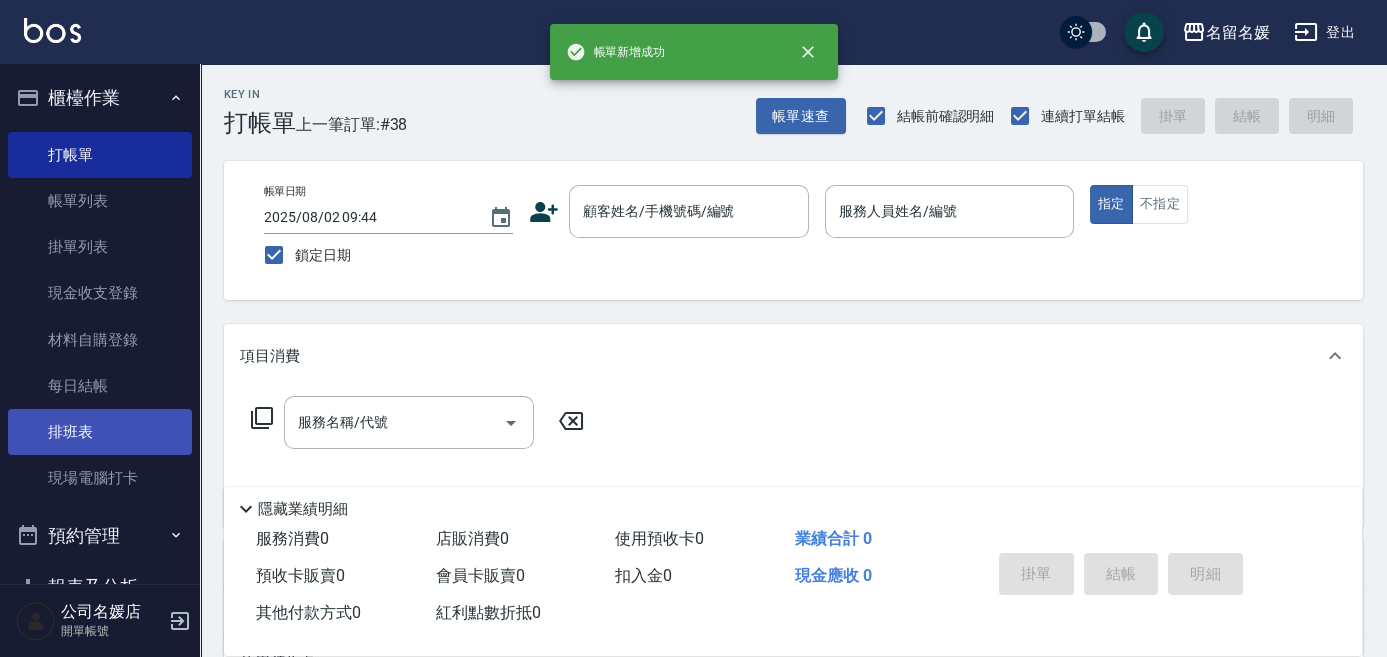 scroll, scrollTop: 90, scrollLeft: 0, axis: vertical 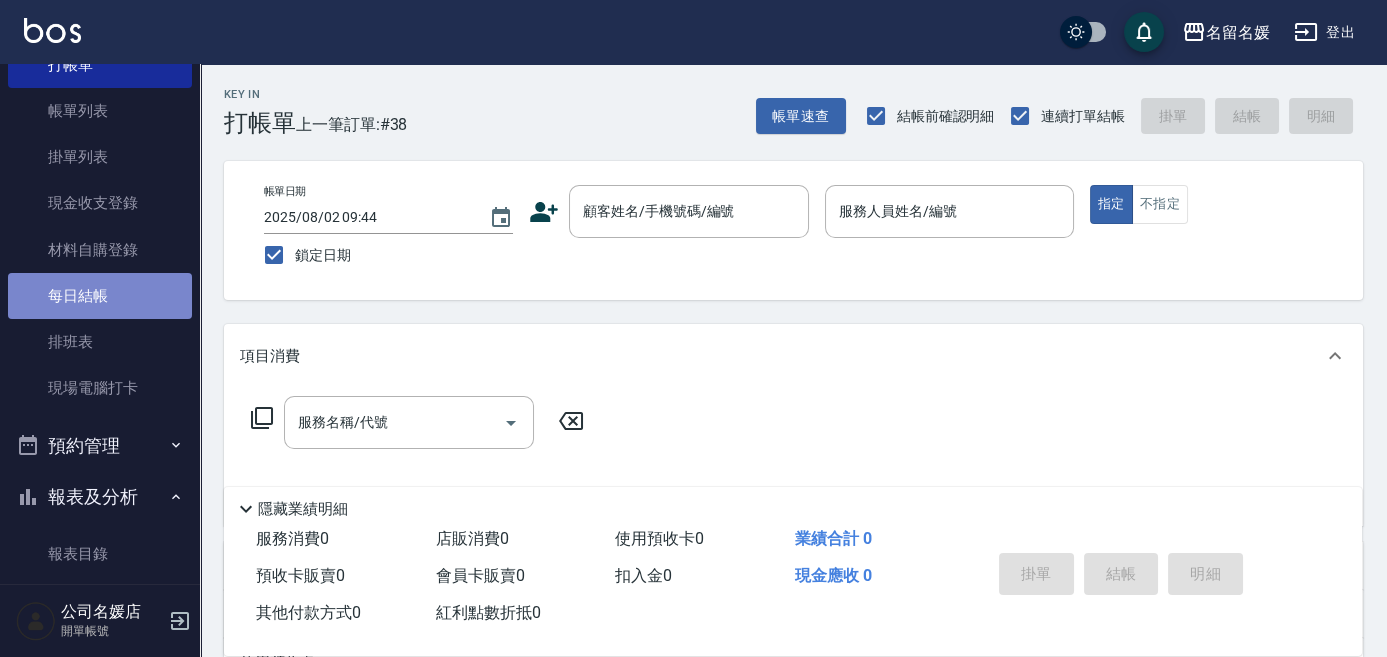 click on "每日結帳" at bounding box center (100, 296) 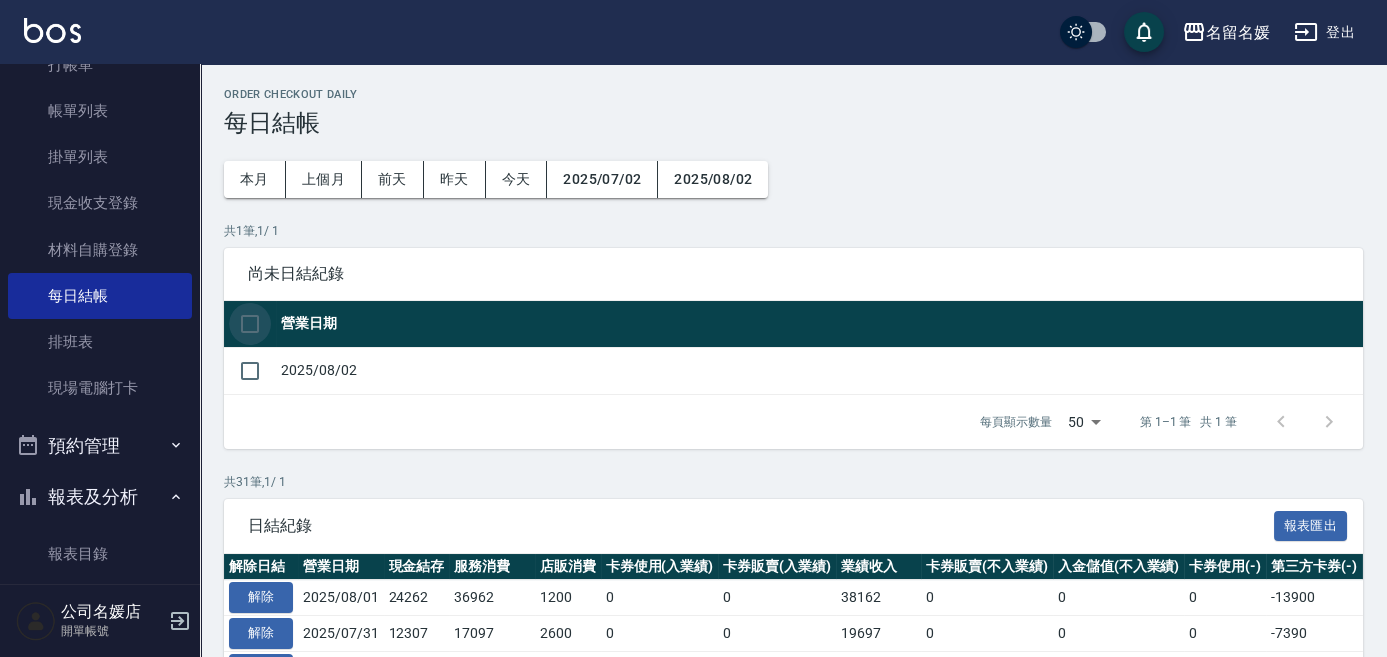 click at bounding box center [250, 324] 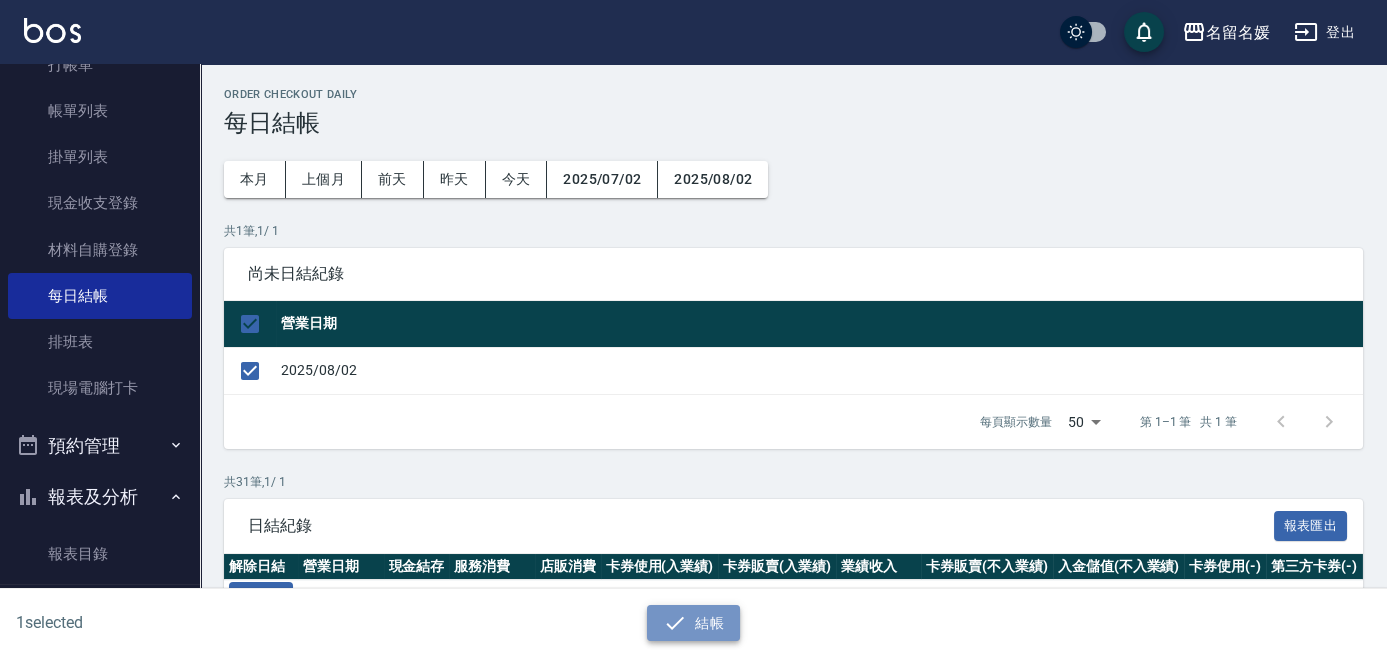 click 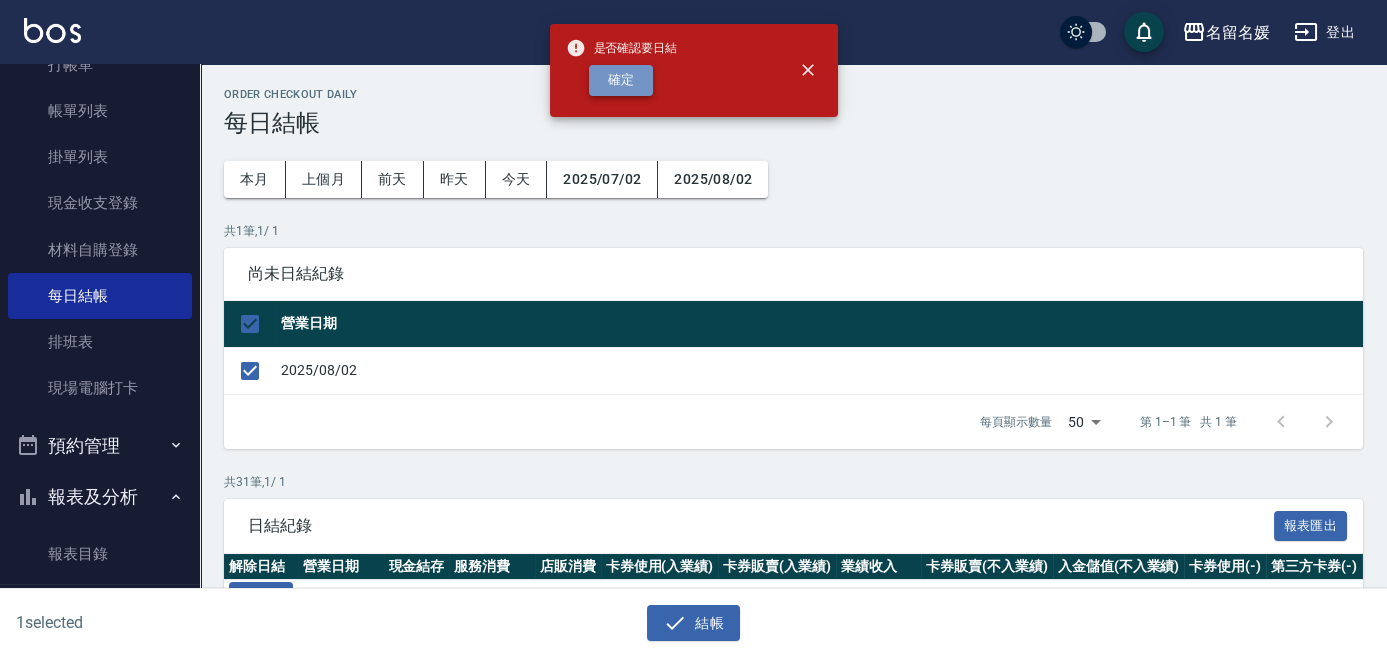 click on "確定" at bounding box center (621, 80) 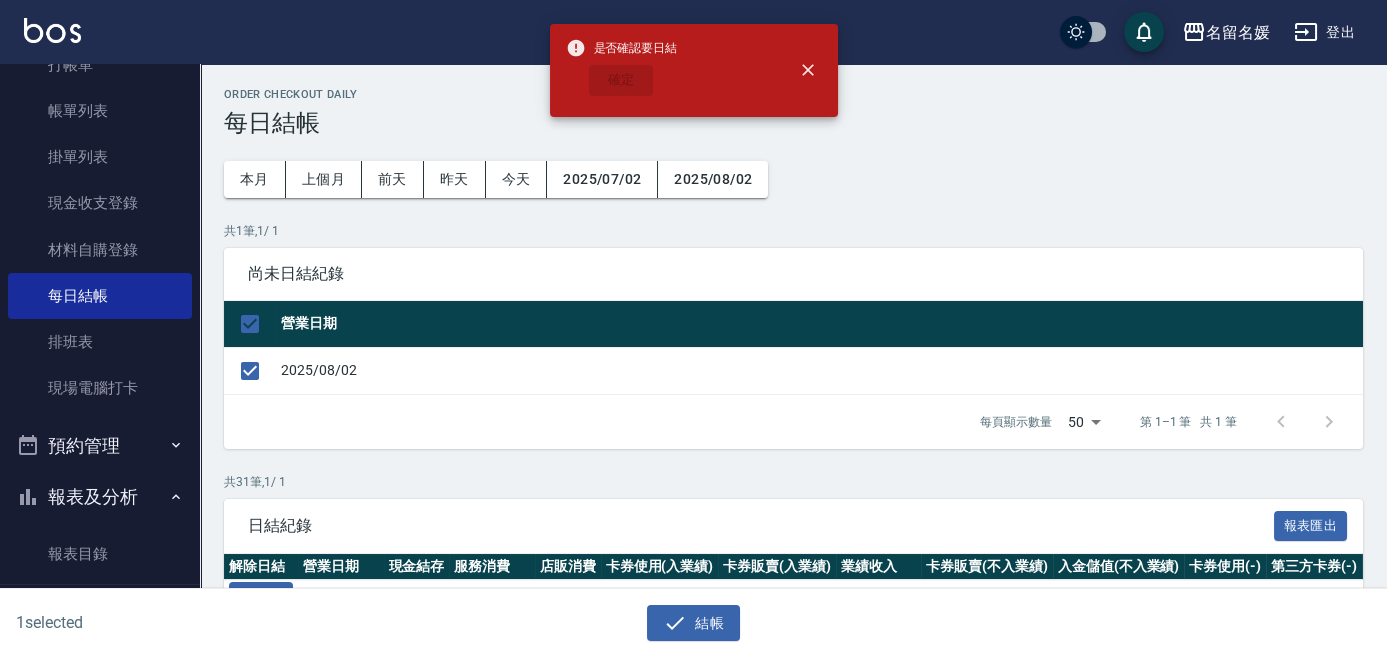 checkbox on "false" 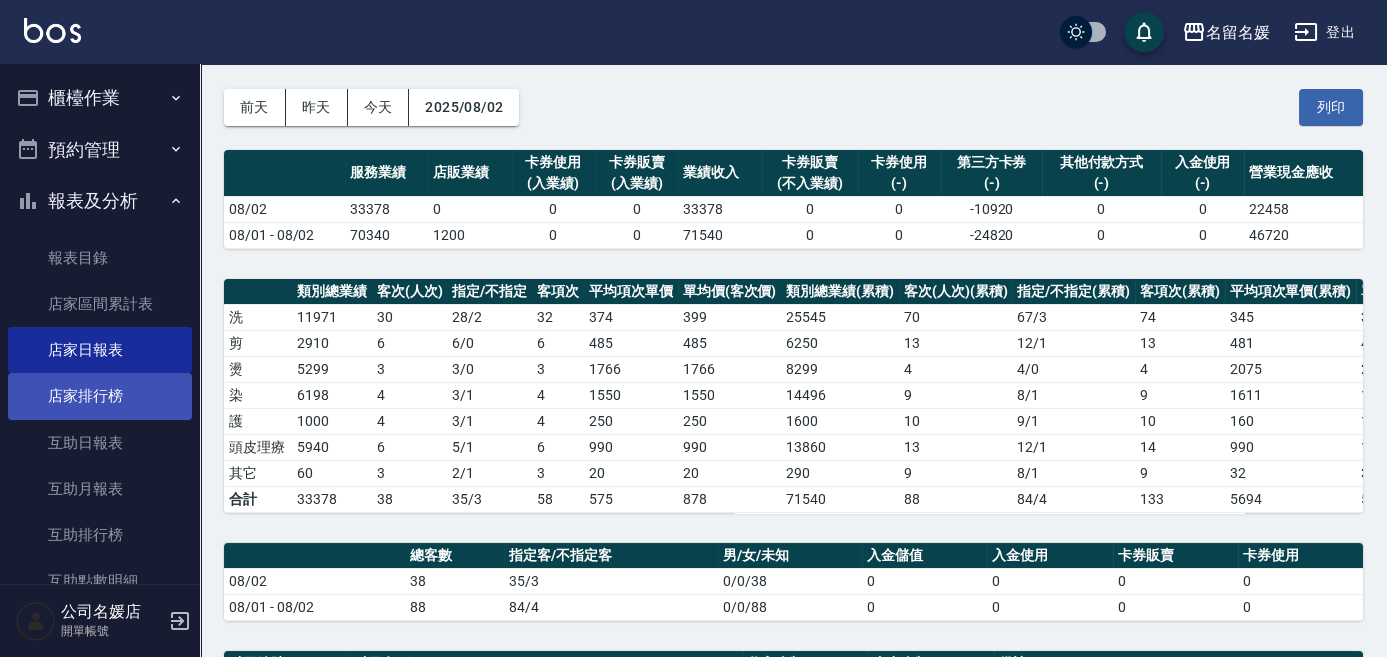 scroll, scrollTop: 0, scrollLeft: 0, axis: both 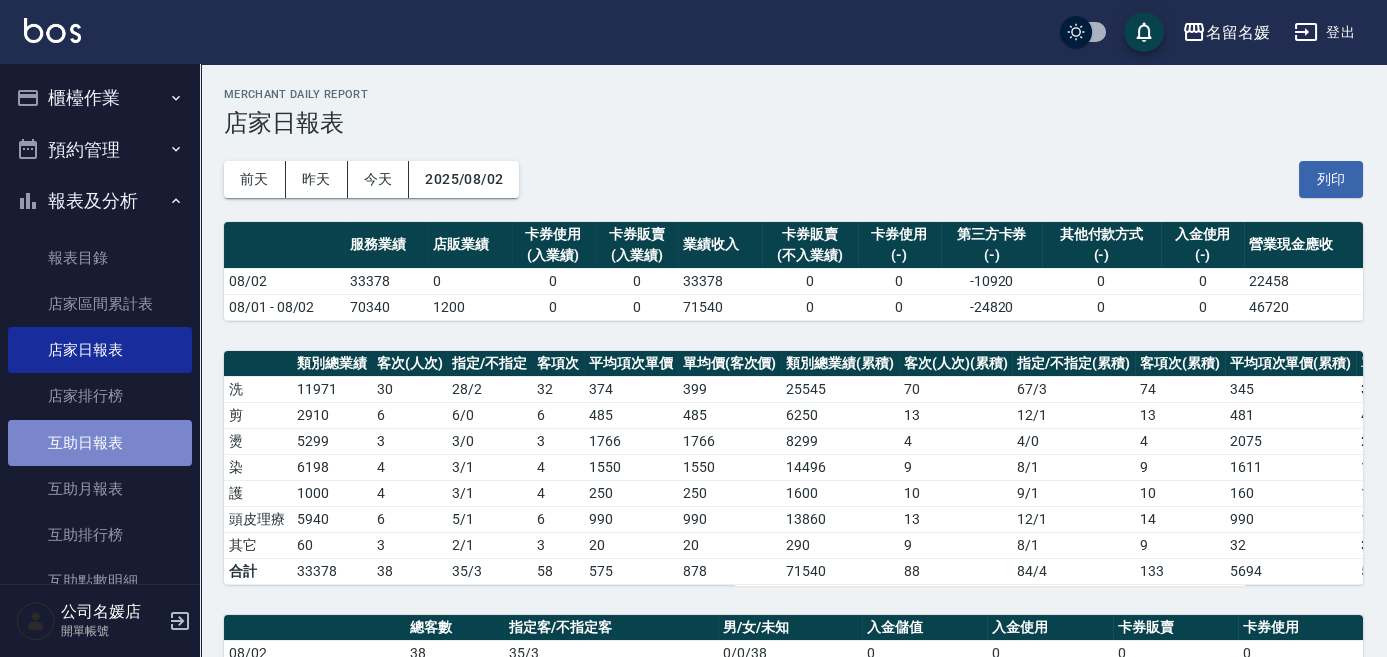 click on "互助日報表" at bounding box center [100, 443] 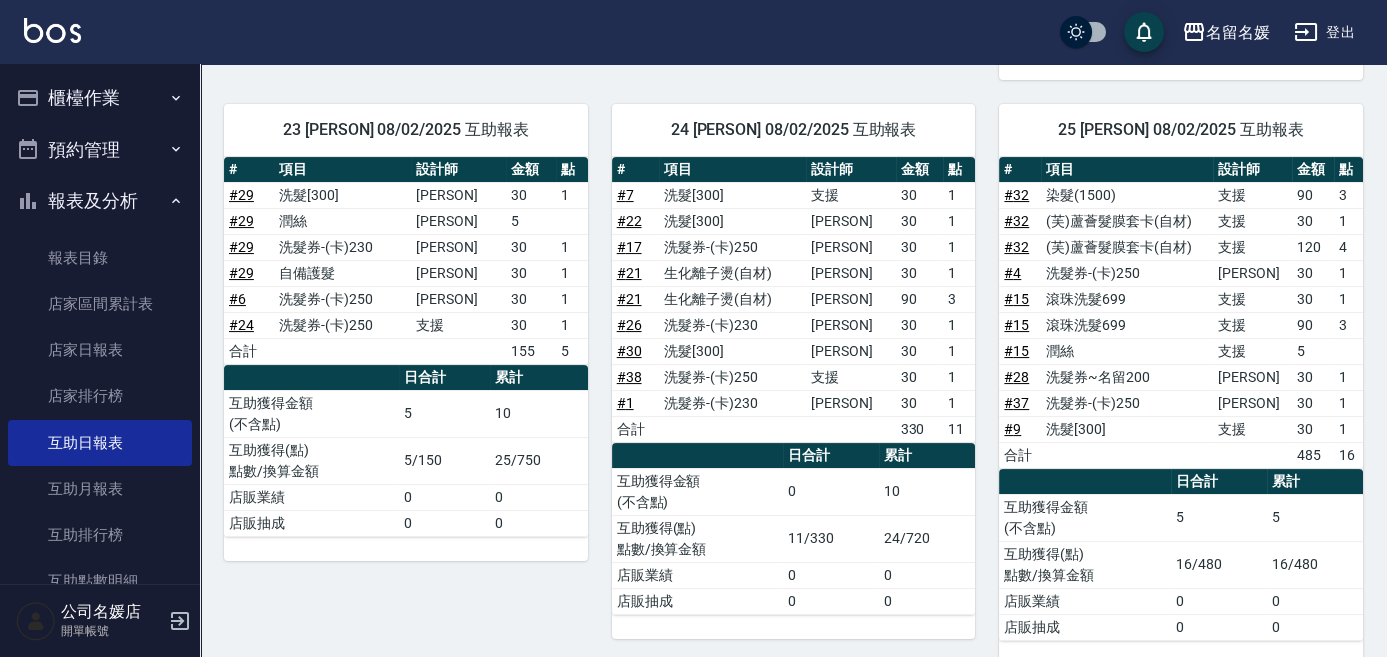 scroll, scrollTop: 727, scrollLeft: 0, axis: vertical 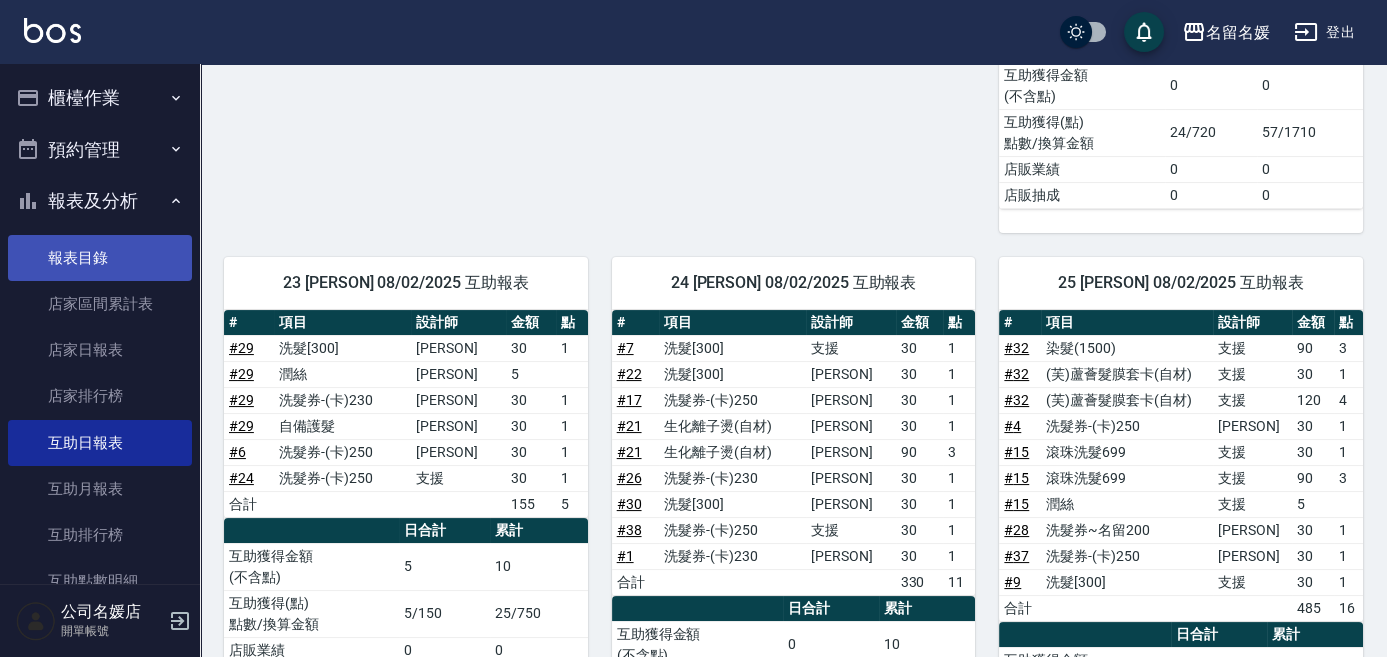 click on "報表目錄" at bounding box center [100, 258] 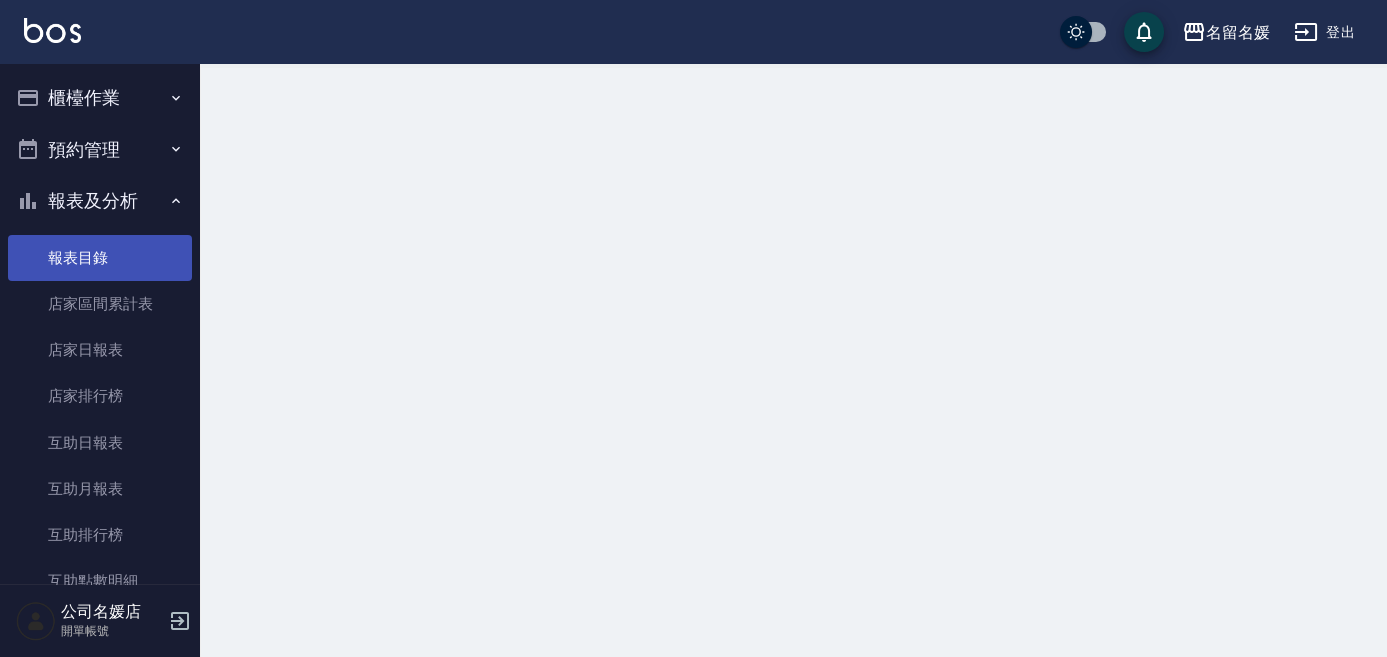 scroll, scrollTop: 0, scrollLeft: 0, axis: both 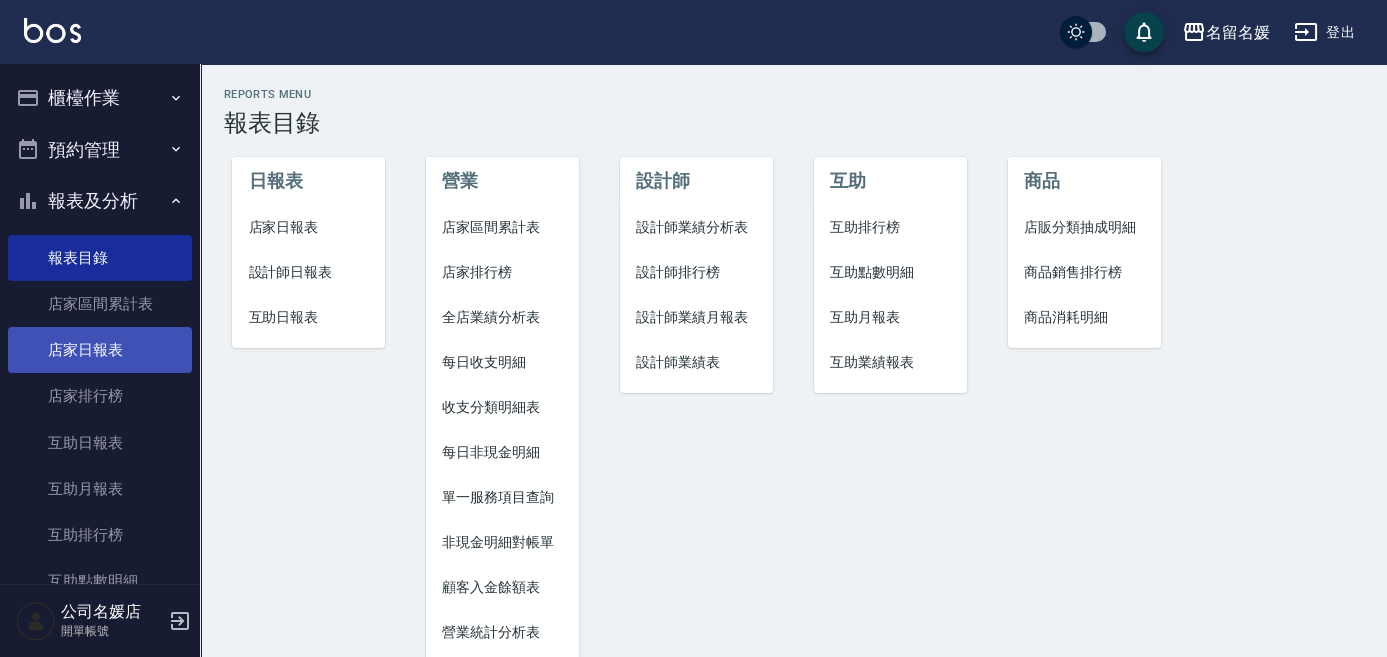 click on "店家日報表" at bounding box center (100, 350) 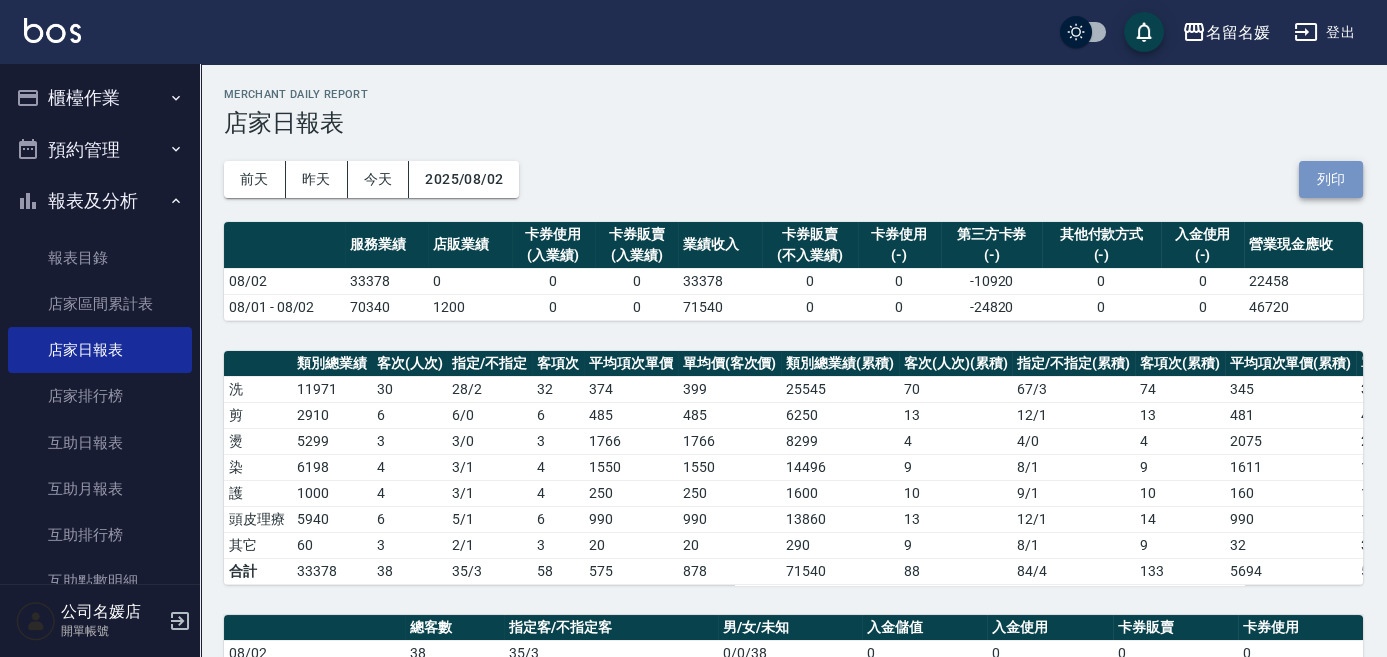click on "列印" at bounding box center [1331, 179] 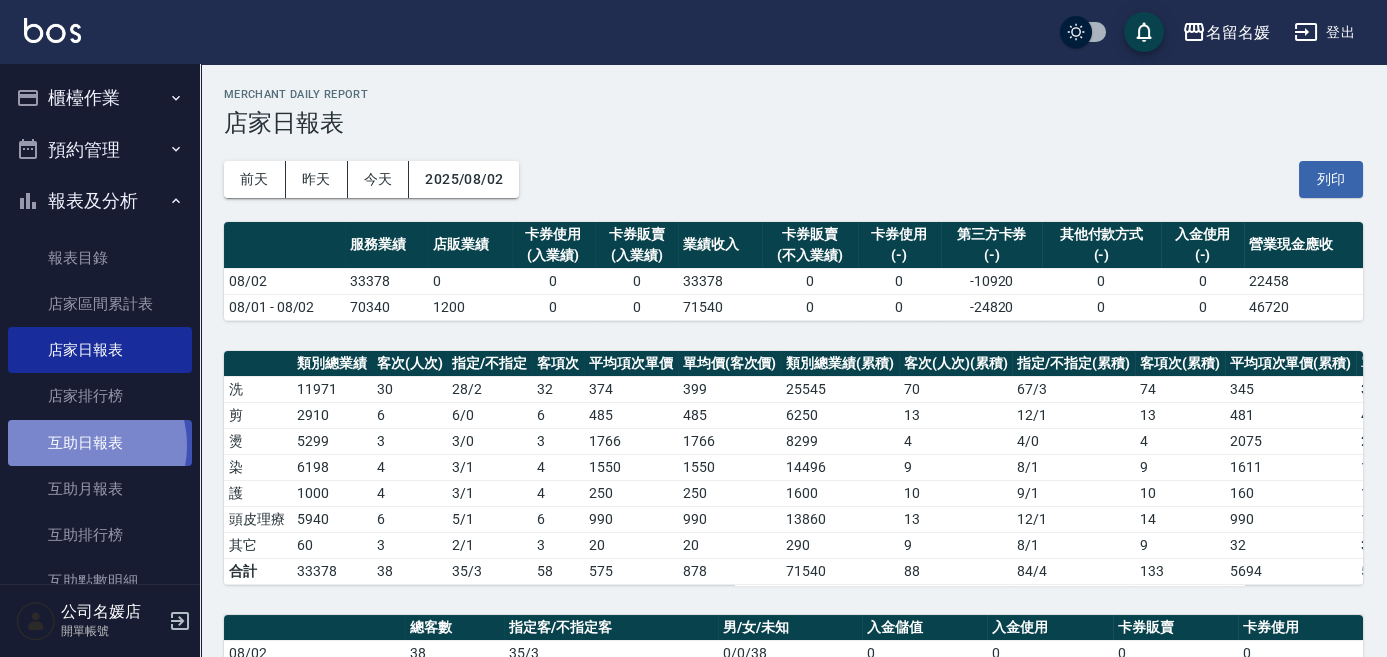 click on "互助日報表" at bounding box center [100, 443] 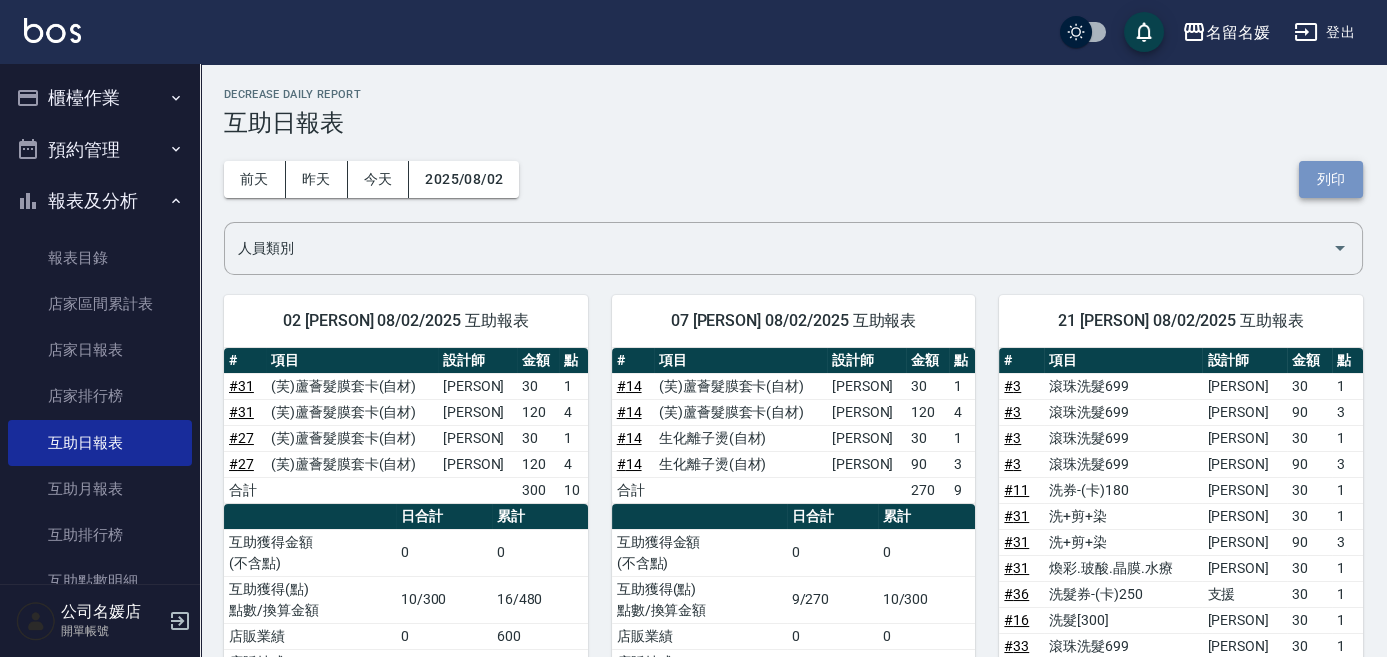 click on "列印" at bounding box center (1331, 179) 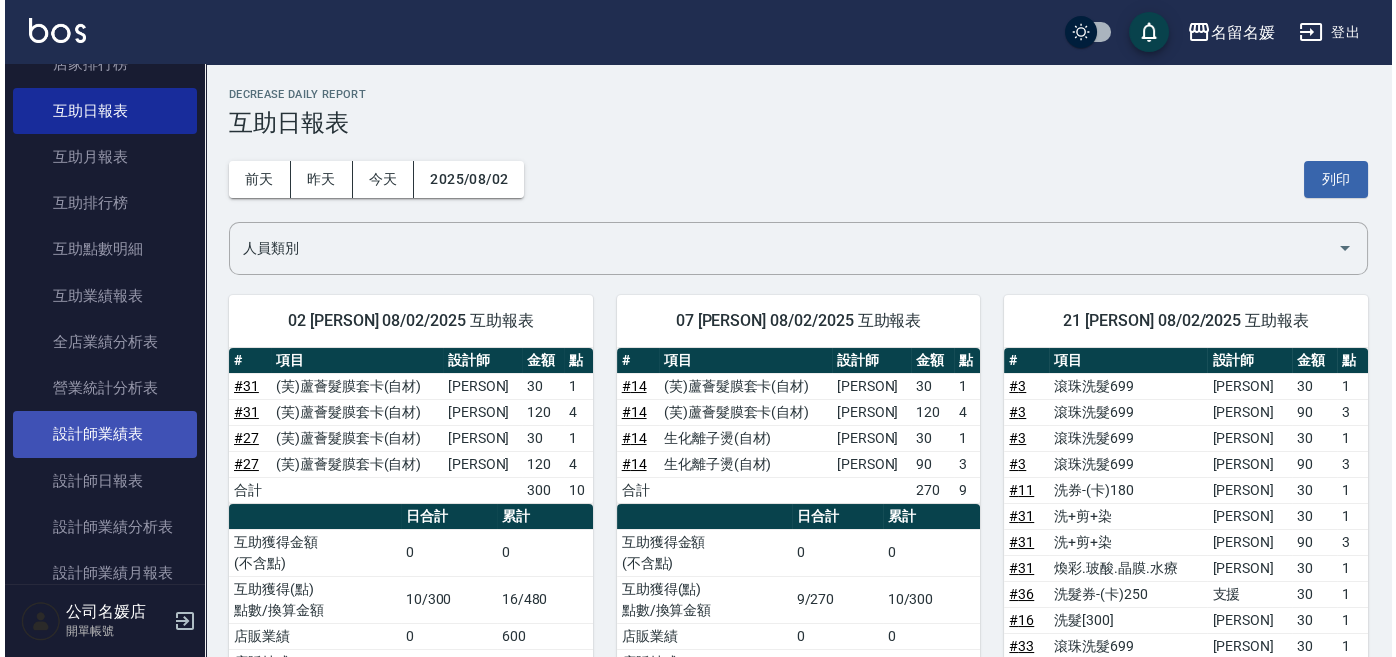scroll, scrollTop: 363, scrollLeft: 0, axis: vertical 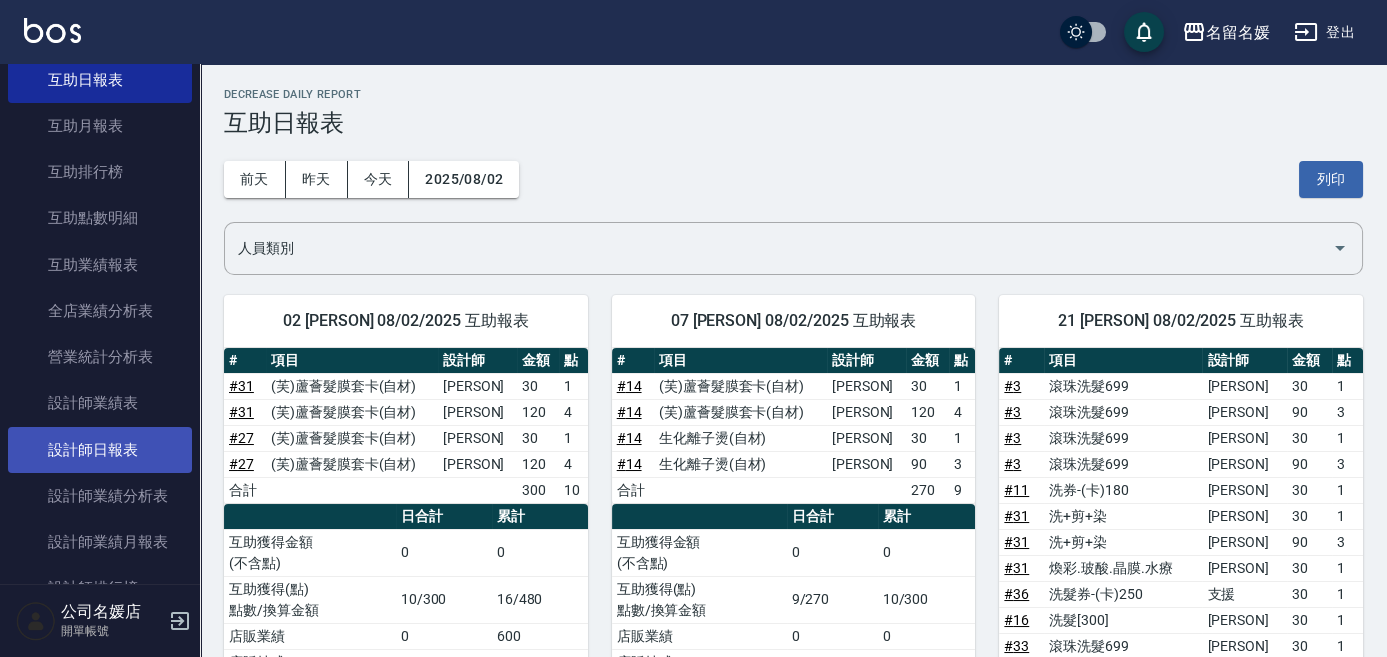 click on "設計師日報表" at bounding box center [100, 450] 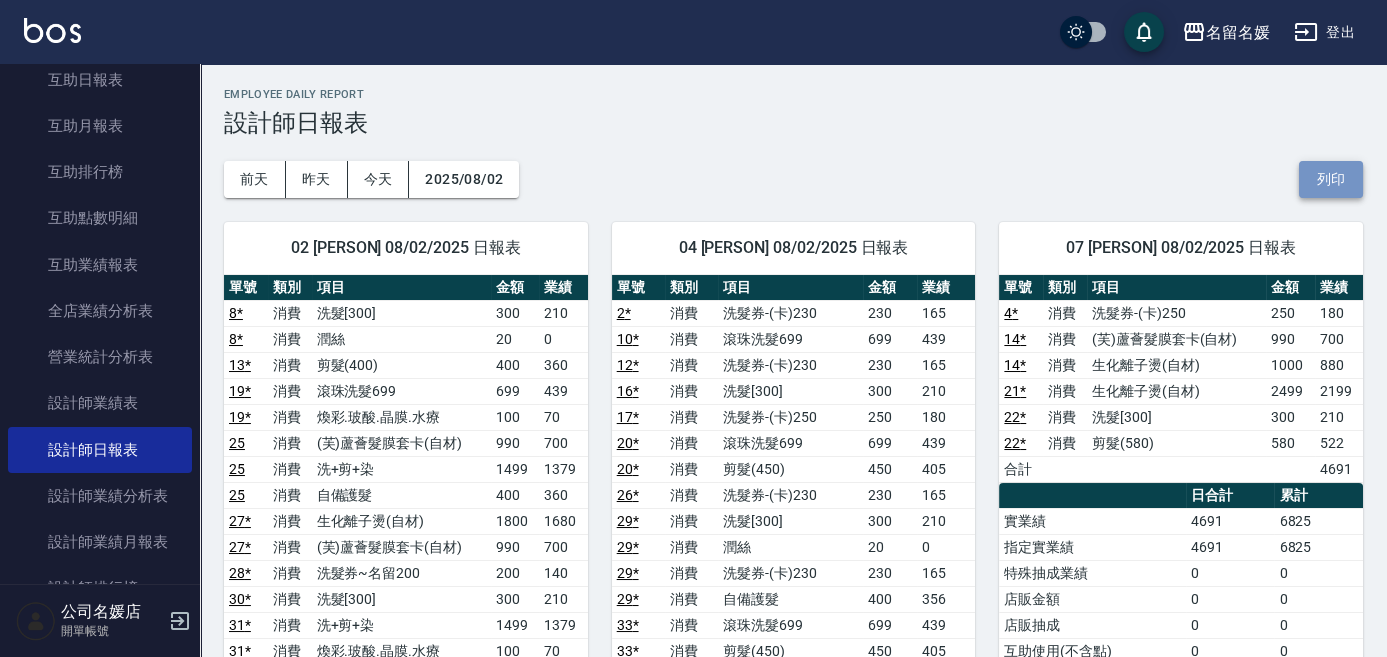 click on "列印" at bounding box center (1331, 179) 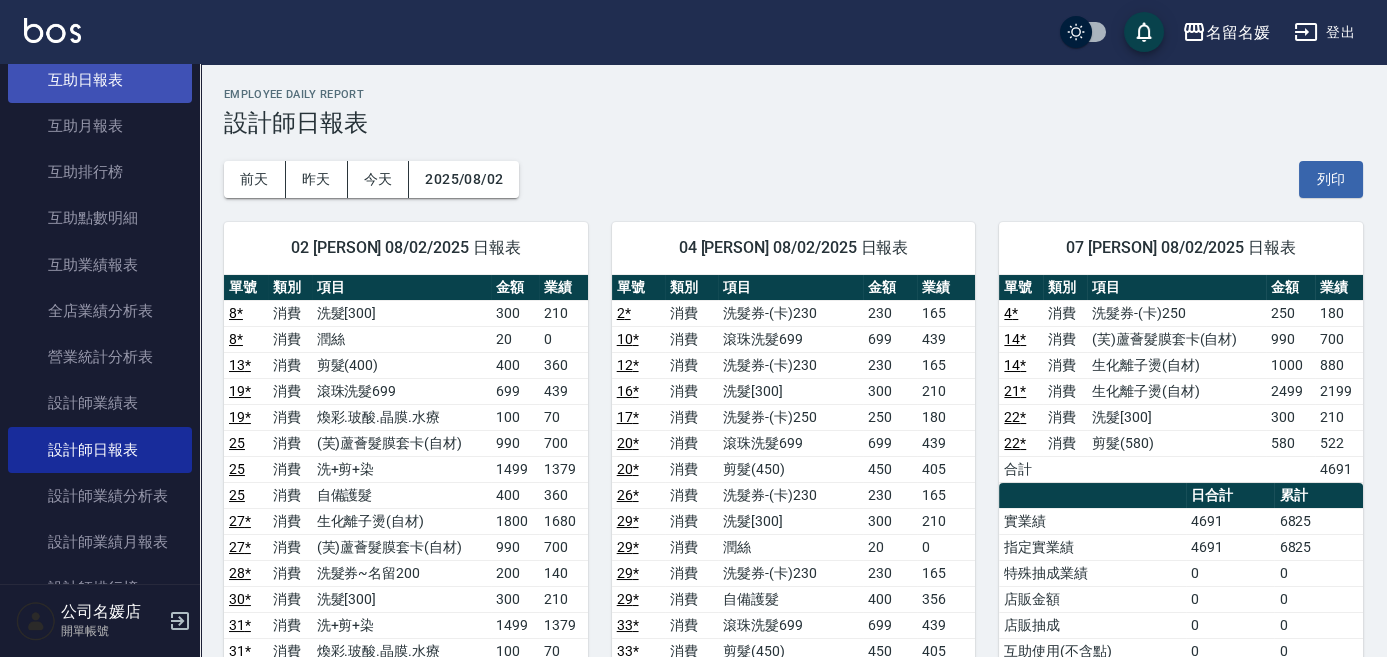 click on "互助日報表" at bounding box center (100, 80) 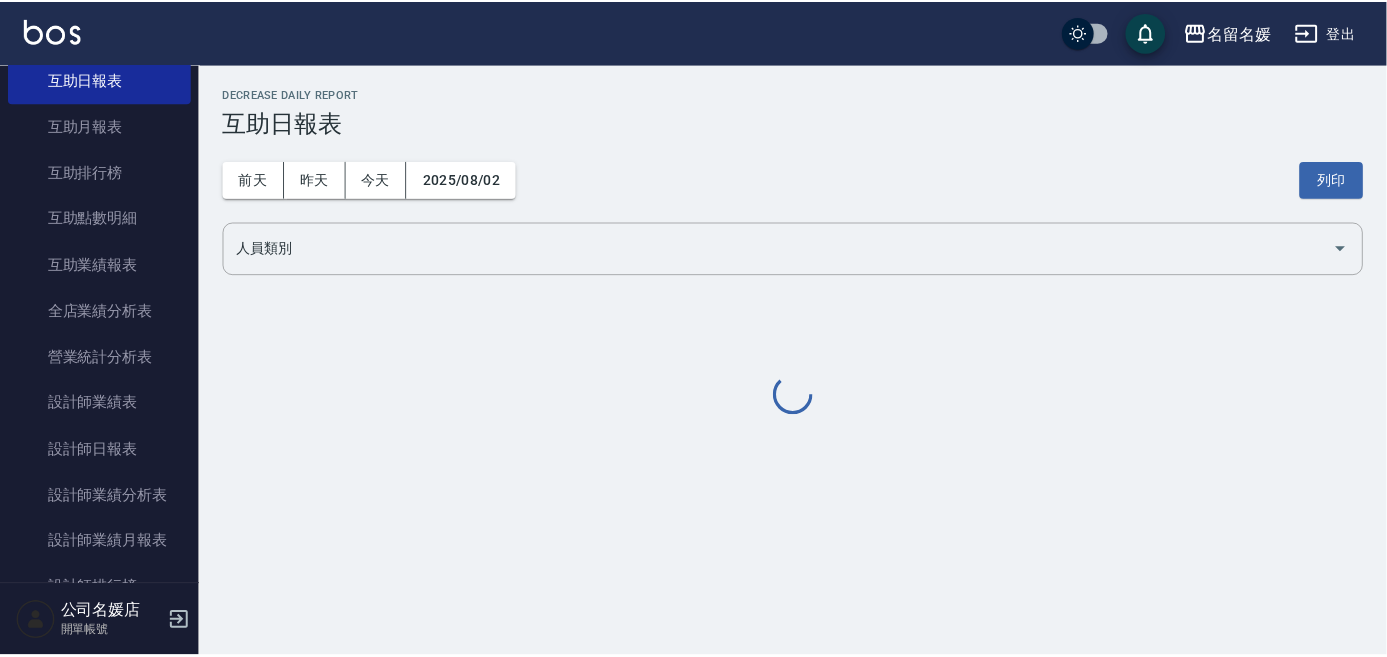 scroll, scrollTop: 0, scrollLeft: 0, axis: both 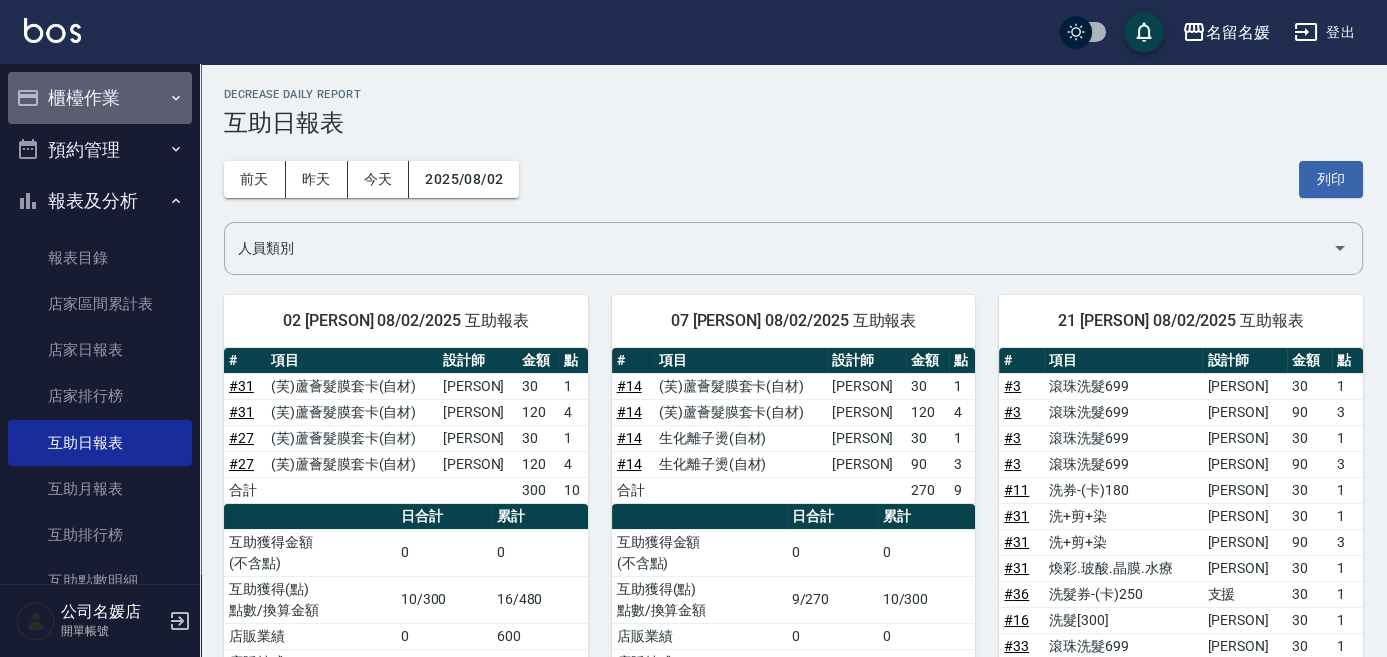 click on "櫃檯作業" at bounding box center [100, 98] 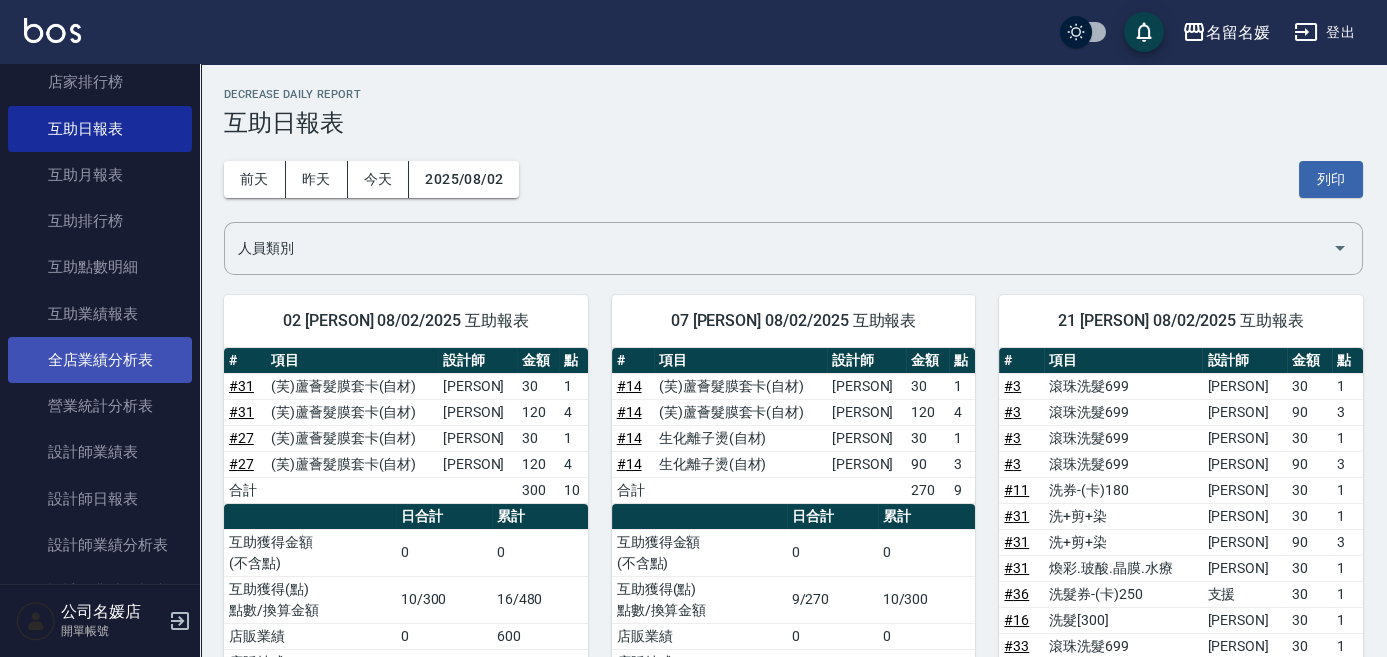 scroll, scrollTop: 727, scrollLeft: 0, axis: vertical 